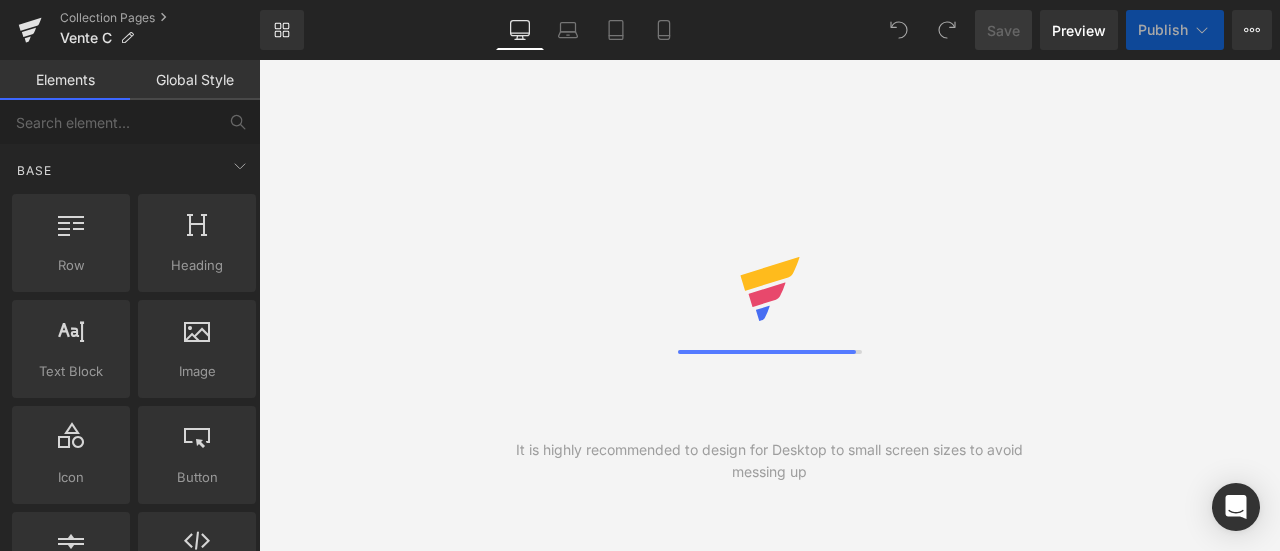scroll, scrollTop: 0, scrollLeft: 0, axis: both 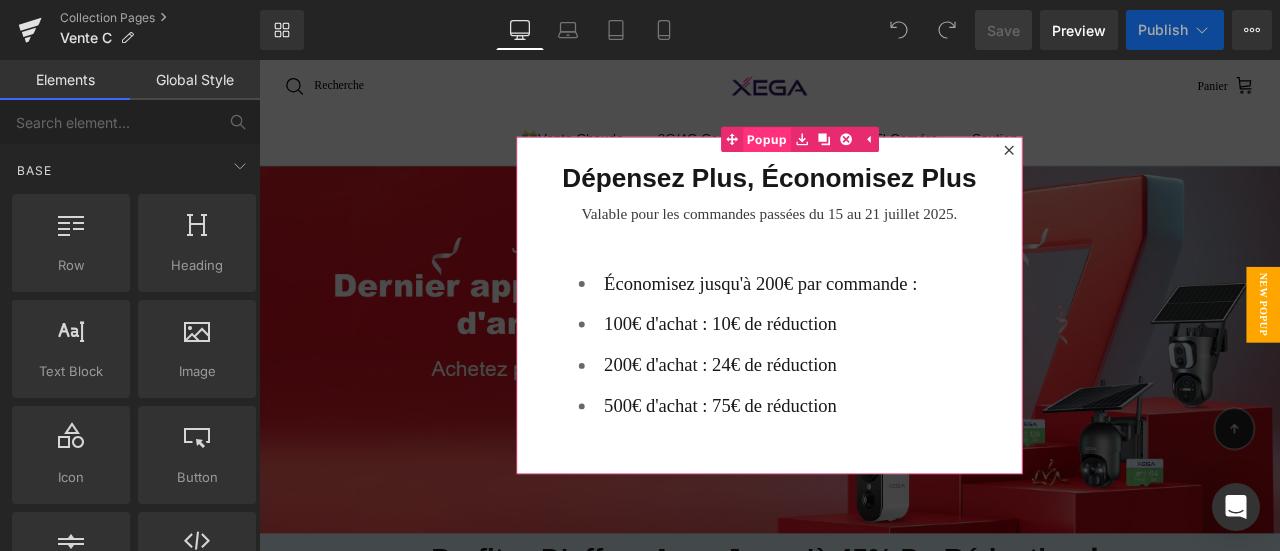 click on "Popup" at bounding box center (861, 155) 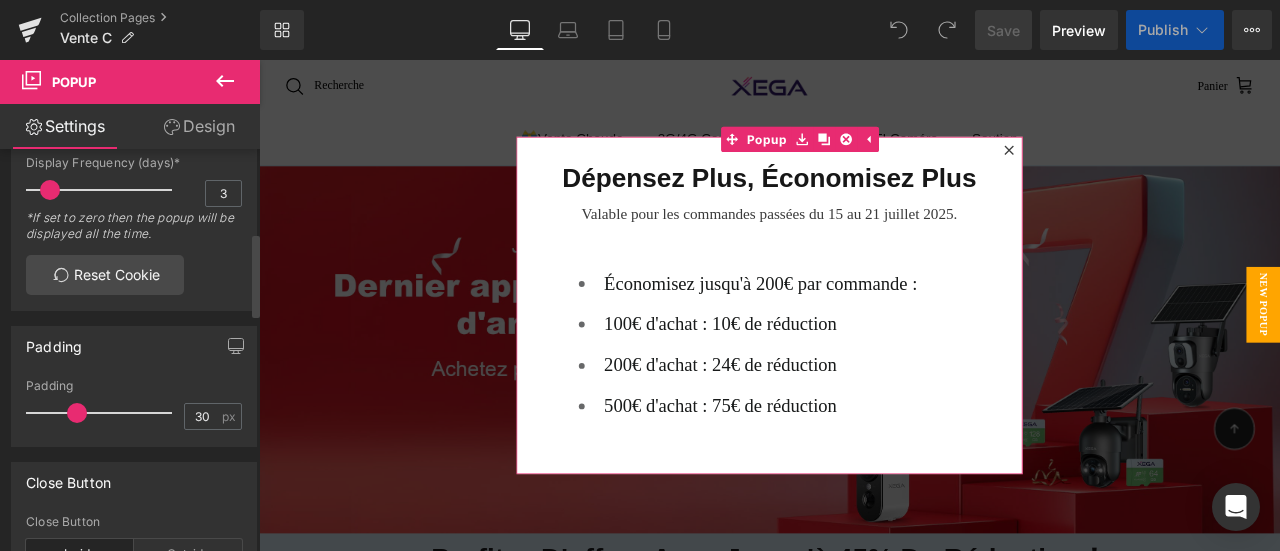 scroll, scrollTop: 400, scrollLeft: 0, axis: vertical 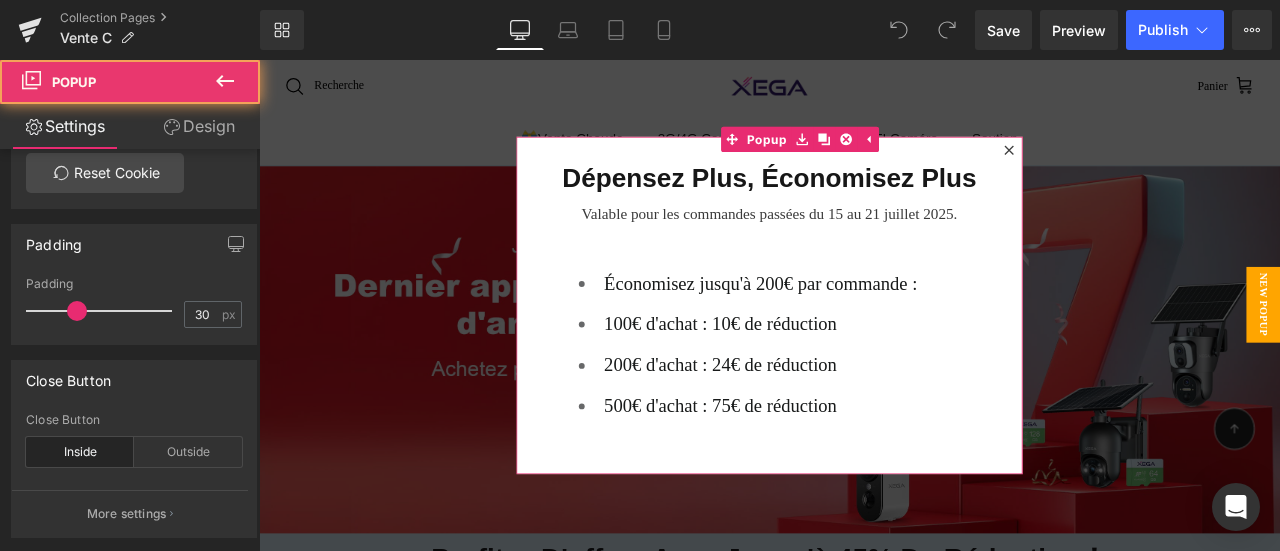 click 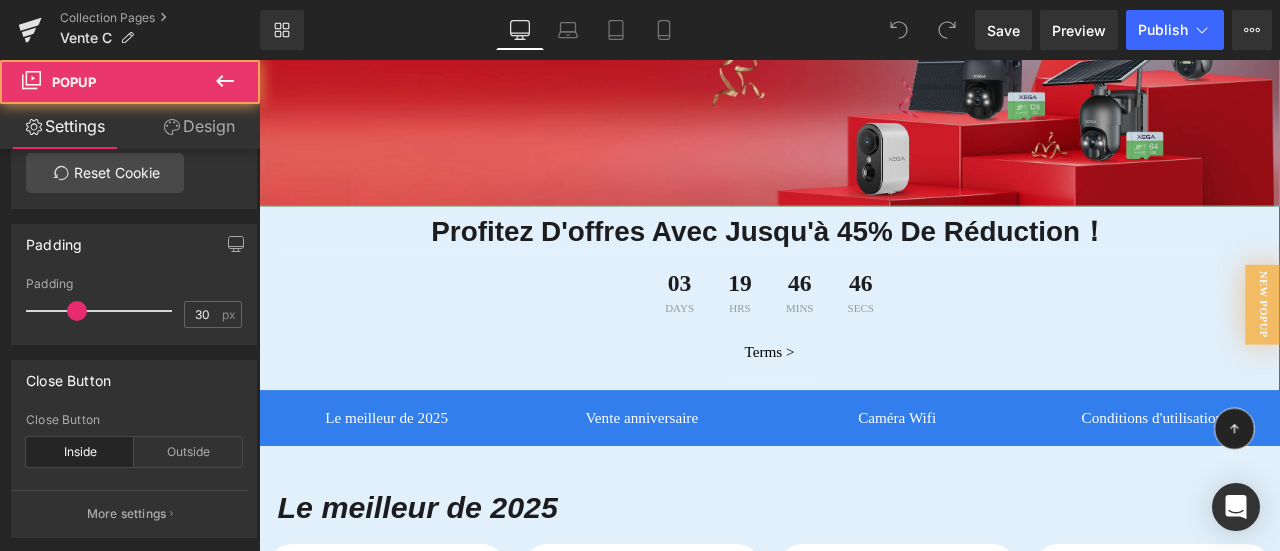 scroll, scrollTop: 400, scrollLeft: 0, axis: vertical 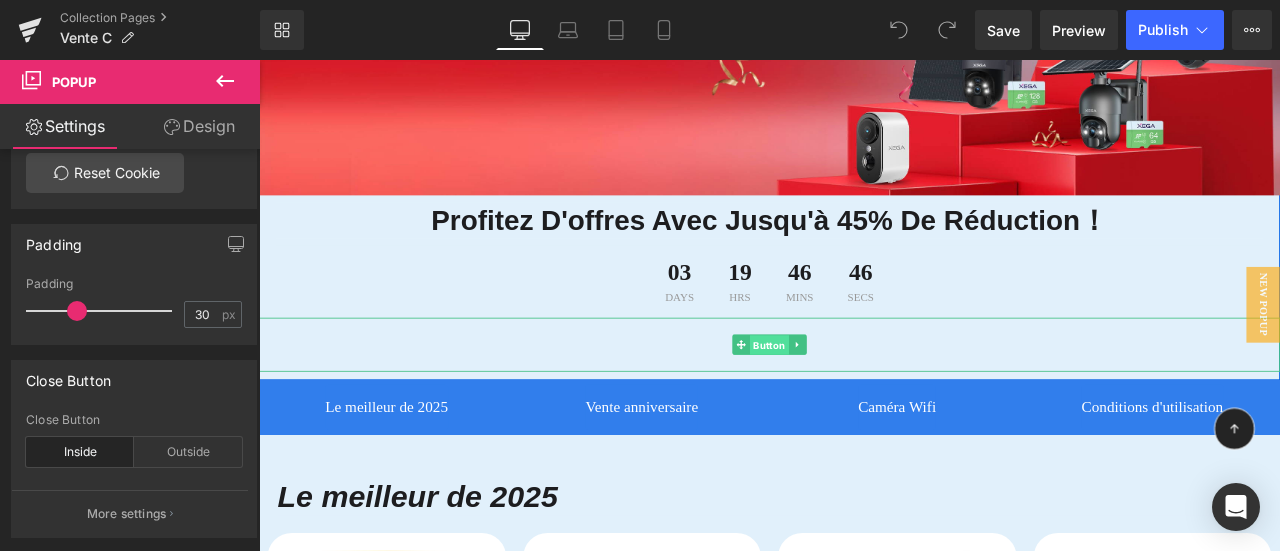click on "Button" at bounding box center (864, 399) 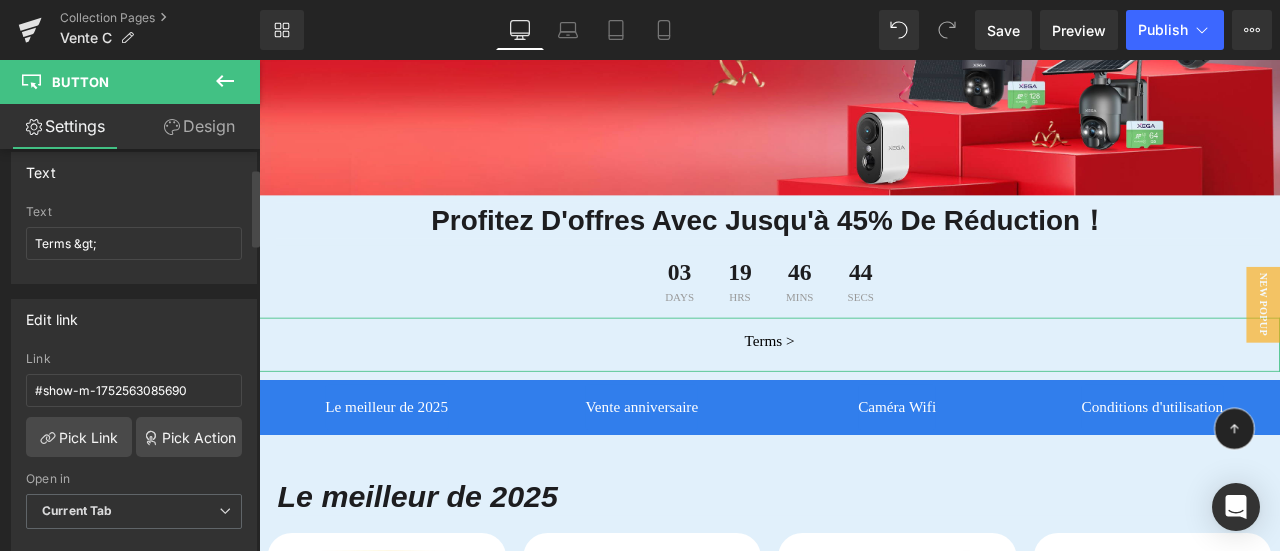 scroll, scrollTop: 200, scrollLeft: 0, axis: vertical 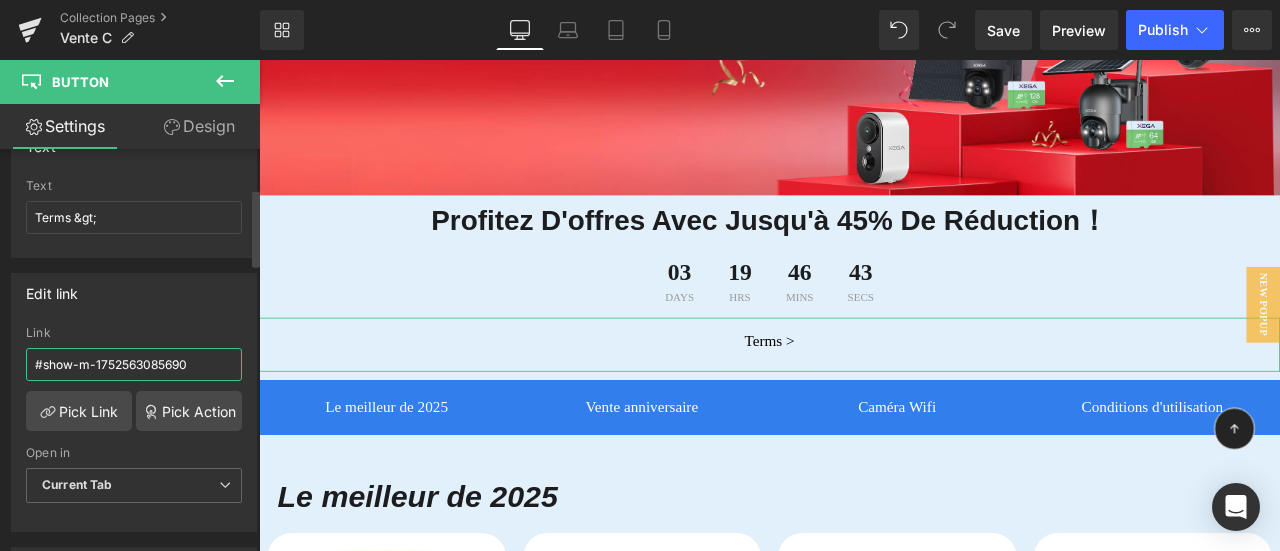 click on "#show-m-1752563085690" at bounding box center [134, 364] 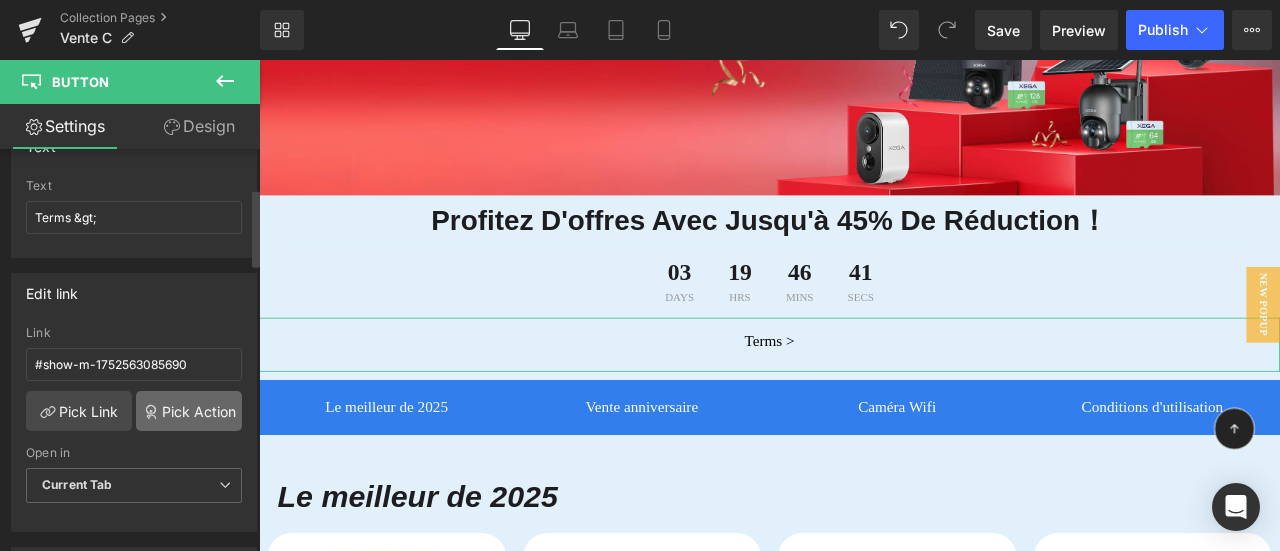 click on "Pick Action" at bounding box center (189, 411) 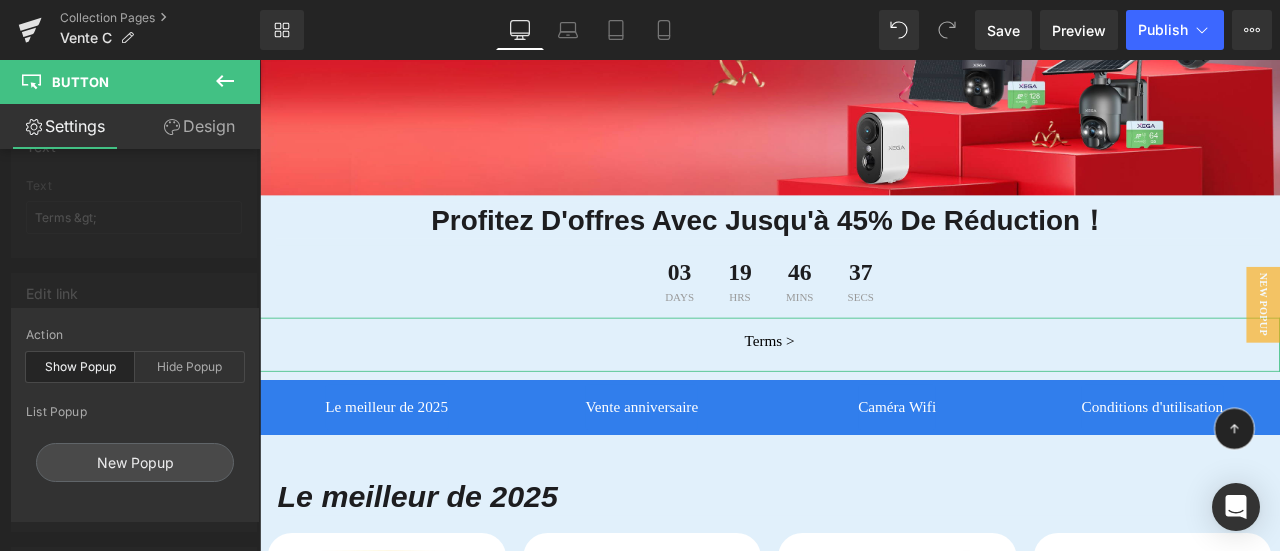 click on "Action Show Popup Hide Popup List Popup New Popup *You do not have any popups yet. Please go back and create a popup to use this feature. *Will work with popup windows that contain this button" at bounding box center (135, 415) 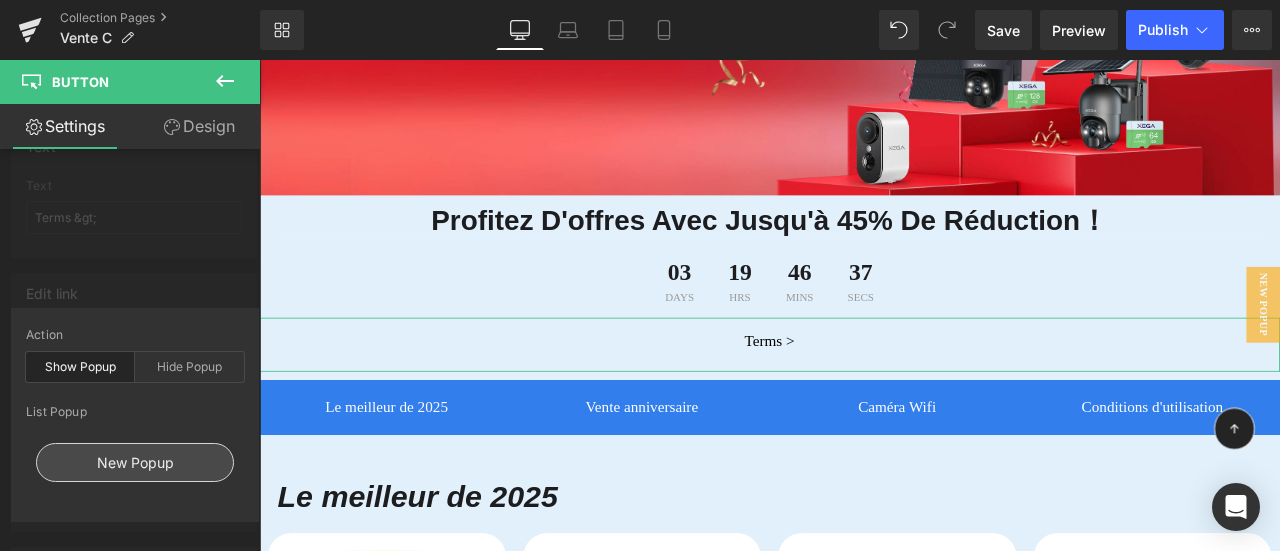 click on "New Popup" at bounding box center [135, 462] 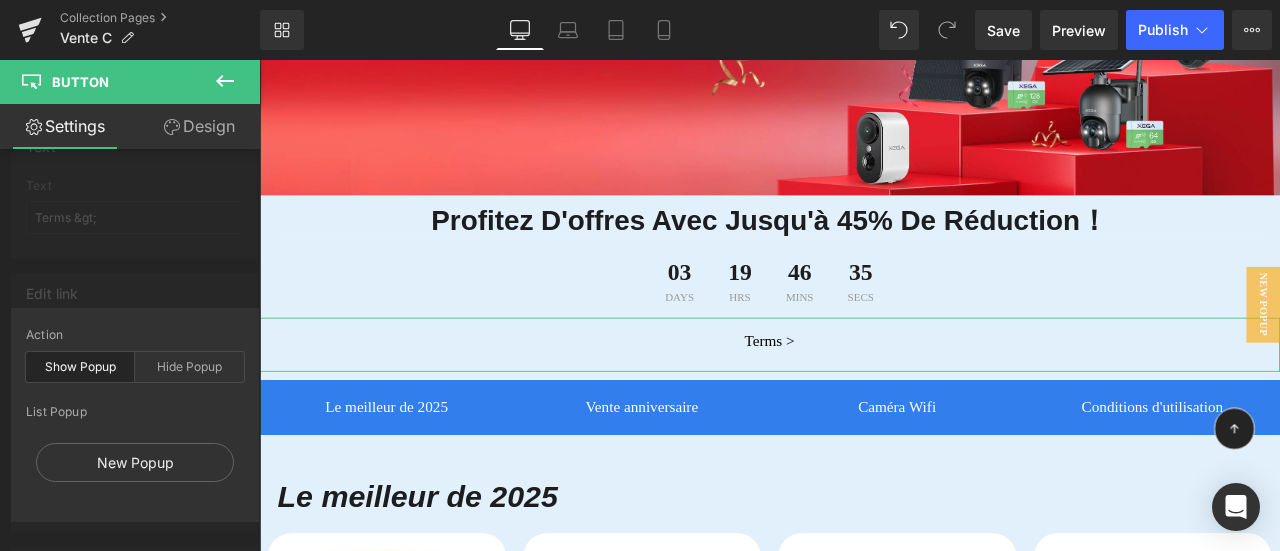 click on "Button
Button Styles Custom
Custom
Setup Global Style
Custom
Setup Global Style
Button Size Large Medium Small
Large
Large Medium Small
Text Terms &gt; Text Terms &gt; Edit link #show-m-1752563085690 Link #show-m-1752563085690  Pick Link  Pick Action Current Tab New Tab Open in
Current Tab
Current Tab New Tab Action Show Popup Hide Popup List Popup New Popup *You do not have any popups yet. Please go back and create a popup to use this feature. *Will work with popup windows that contain this button Typography Thin 100 Semi Thin 200 Light 300 Regular 400 Medium 500 Bold 700" at bounding box center [134, 974] 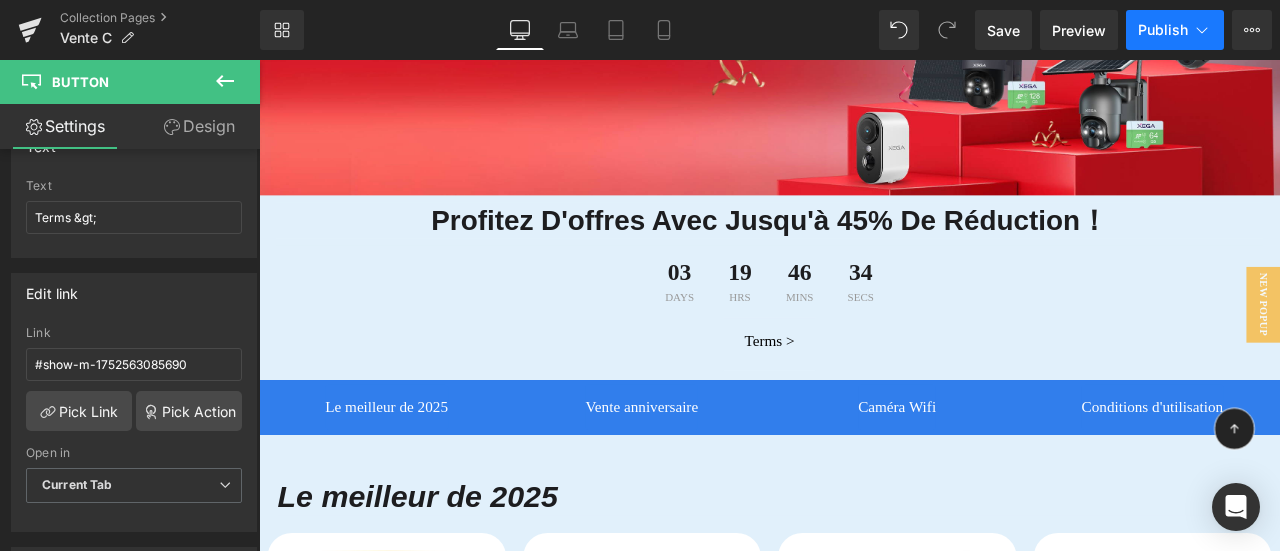 click on "Publish" at bounding box center [1175, 30] 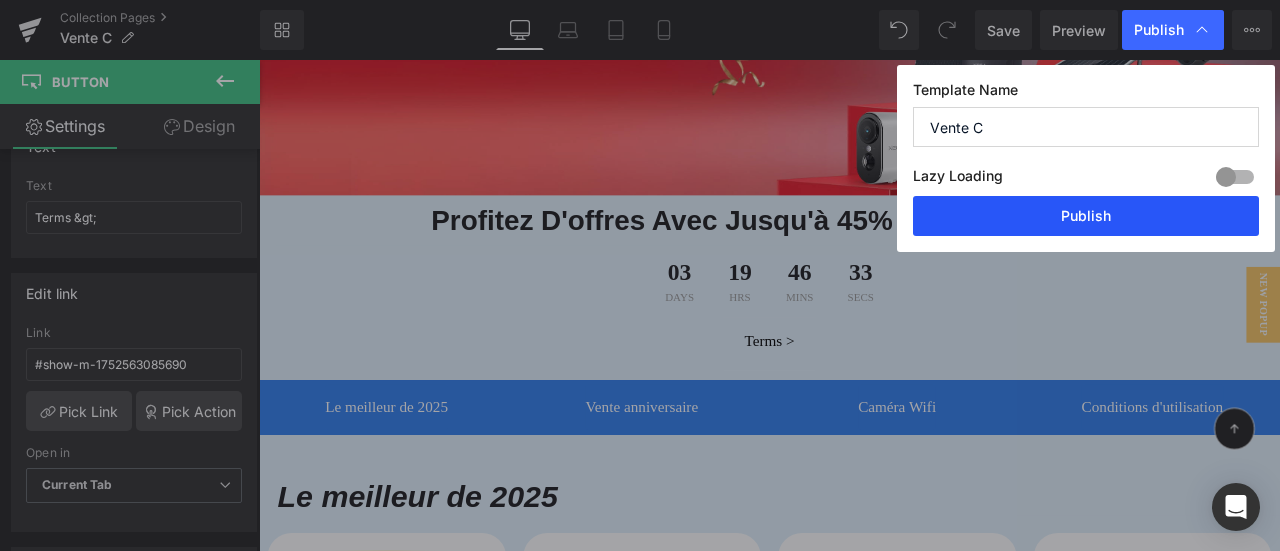 click on "Publish" at bounding box center (1086, 216) 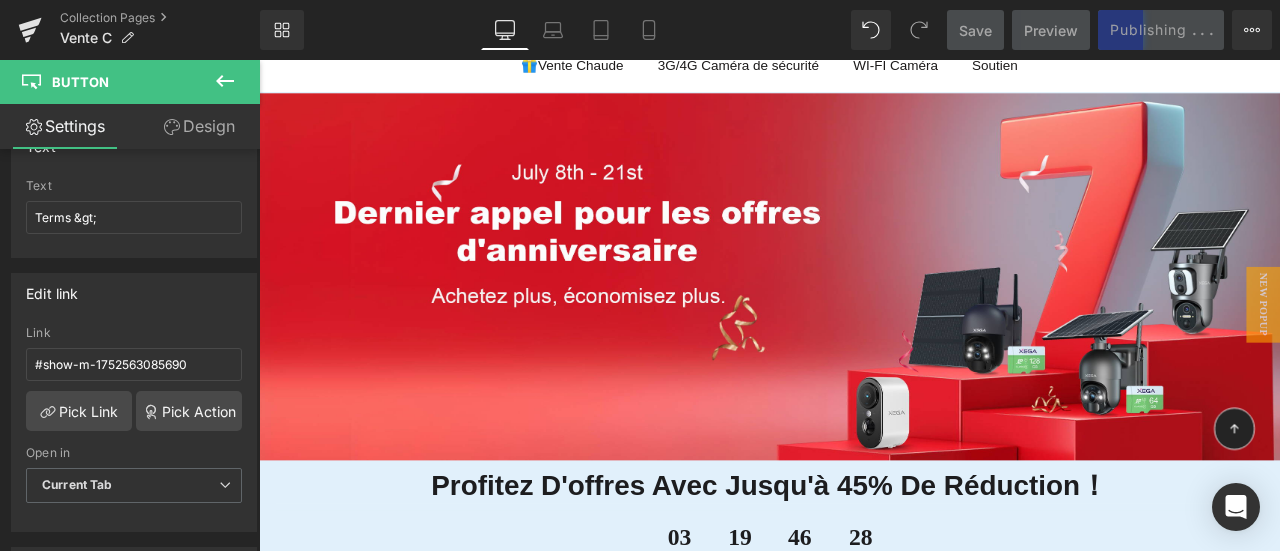 scroll, scrollTop: 0, scrollLeft: 0, axis: both 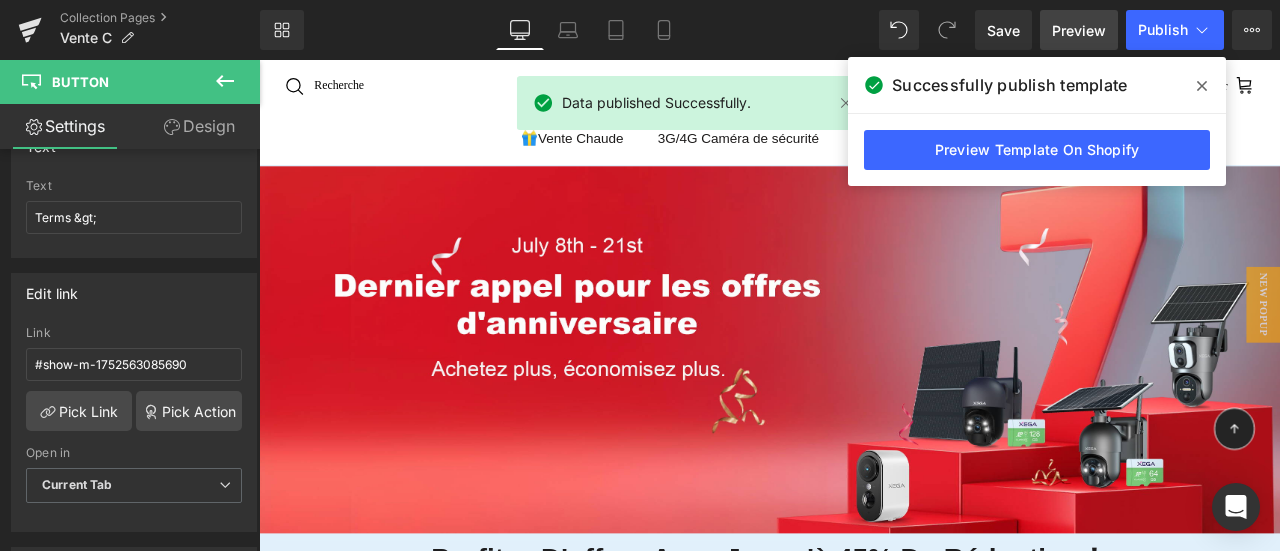click on "Preview" at bounding box center (1079, 30) 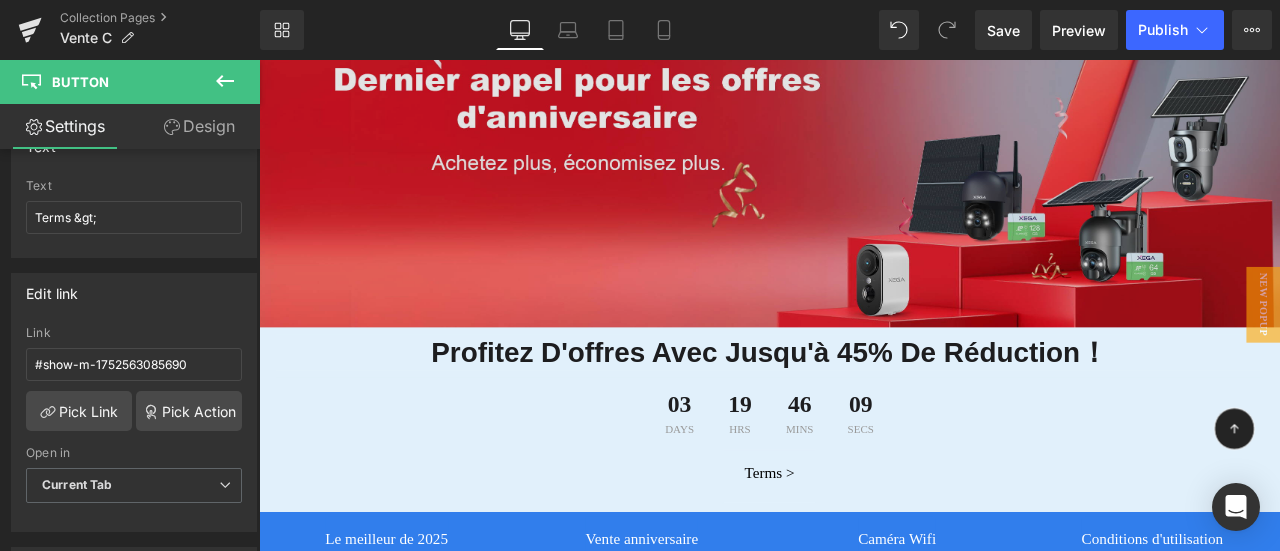 scroll, scrollTop: 400, scrollLeft: 0, axis: vertical 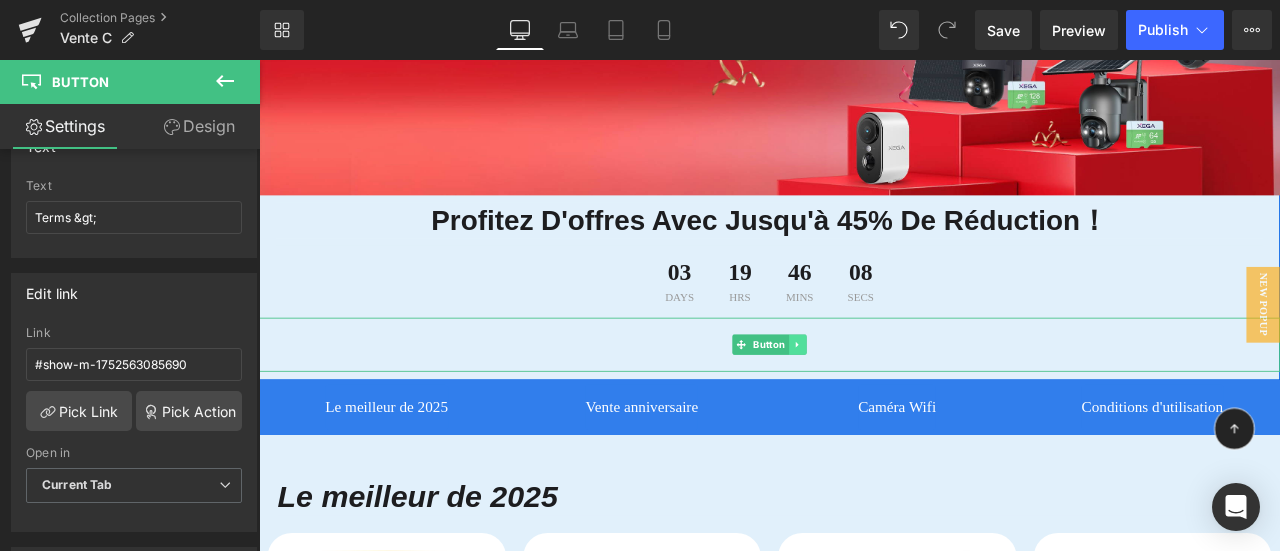 click 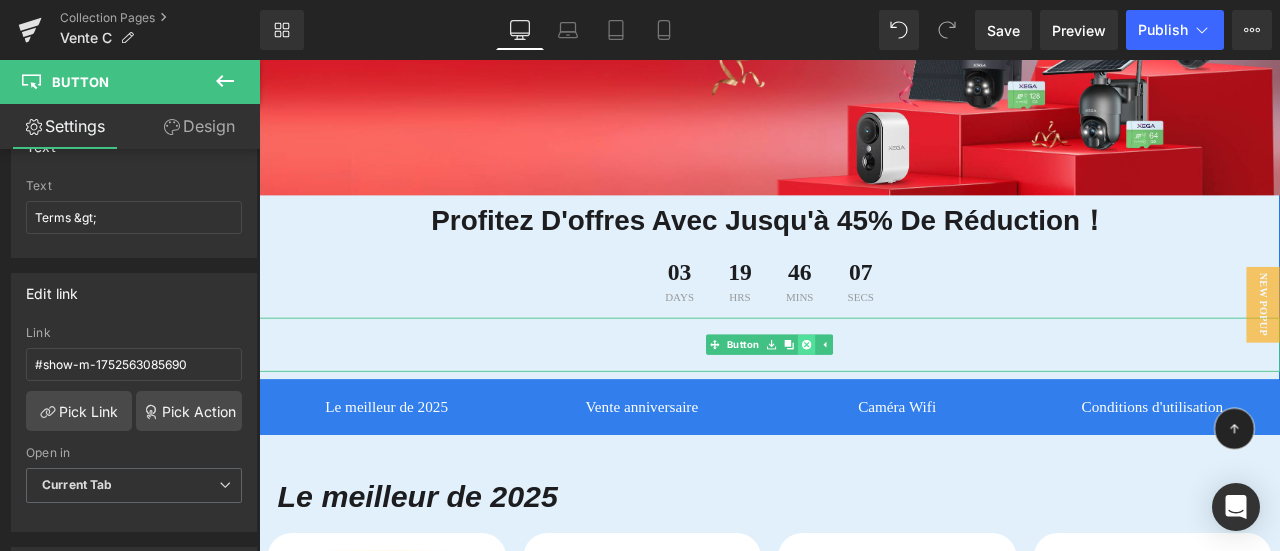 click 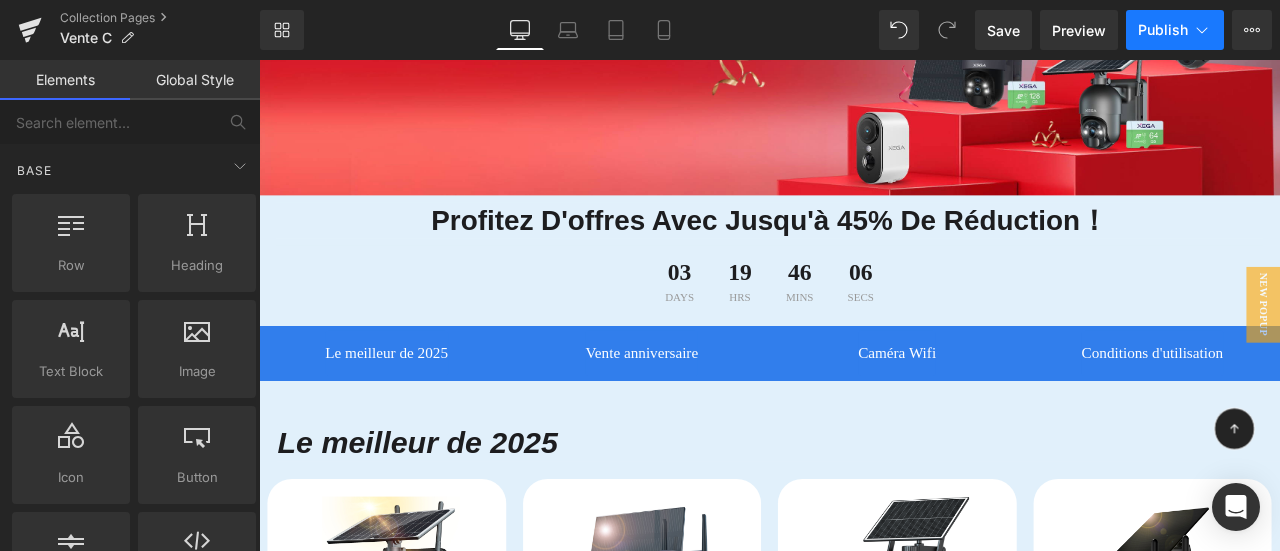 click on "Publish" at bounding box center (1175, 30) 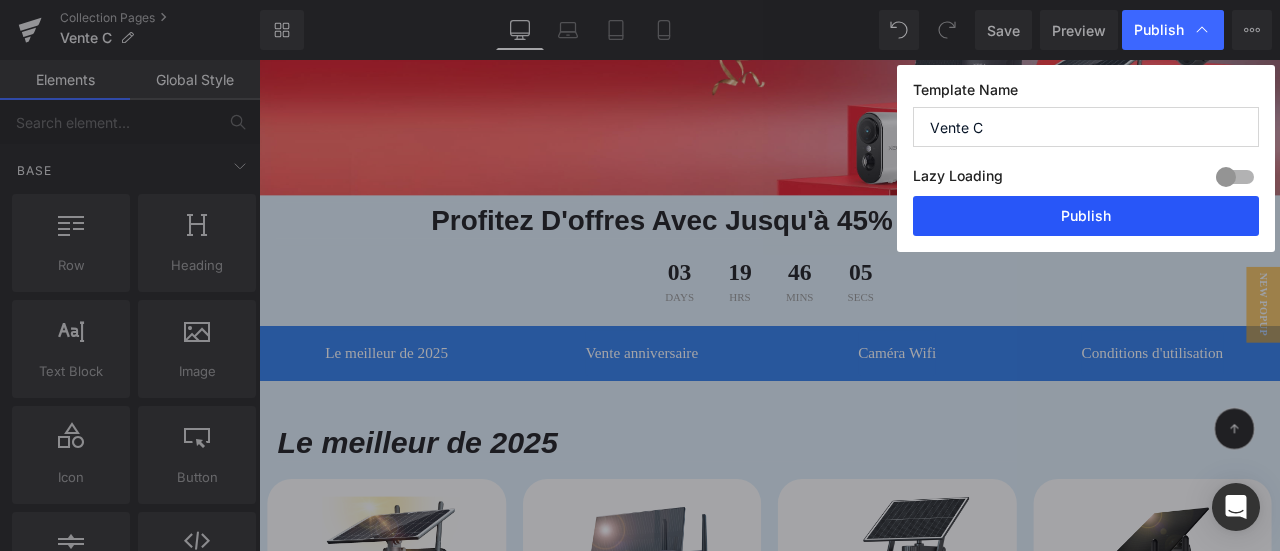 click on "Publish" at bounding box center (1086, 216) 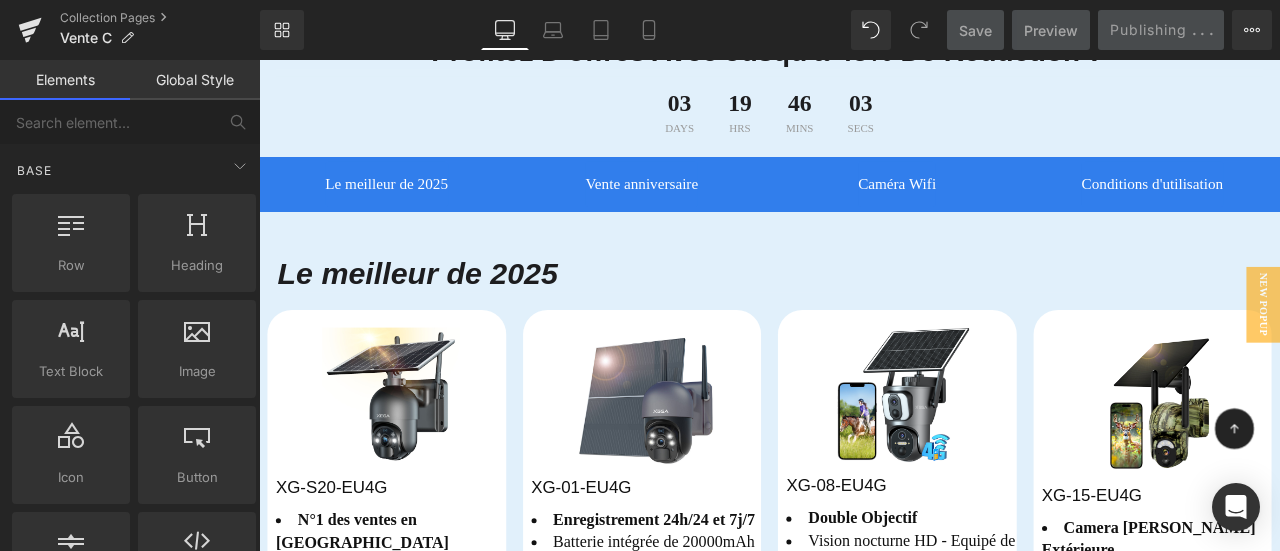 scroll, scrollTop: 400, scrollLeft: 0, axis: vertical 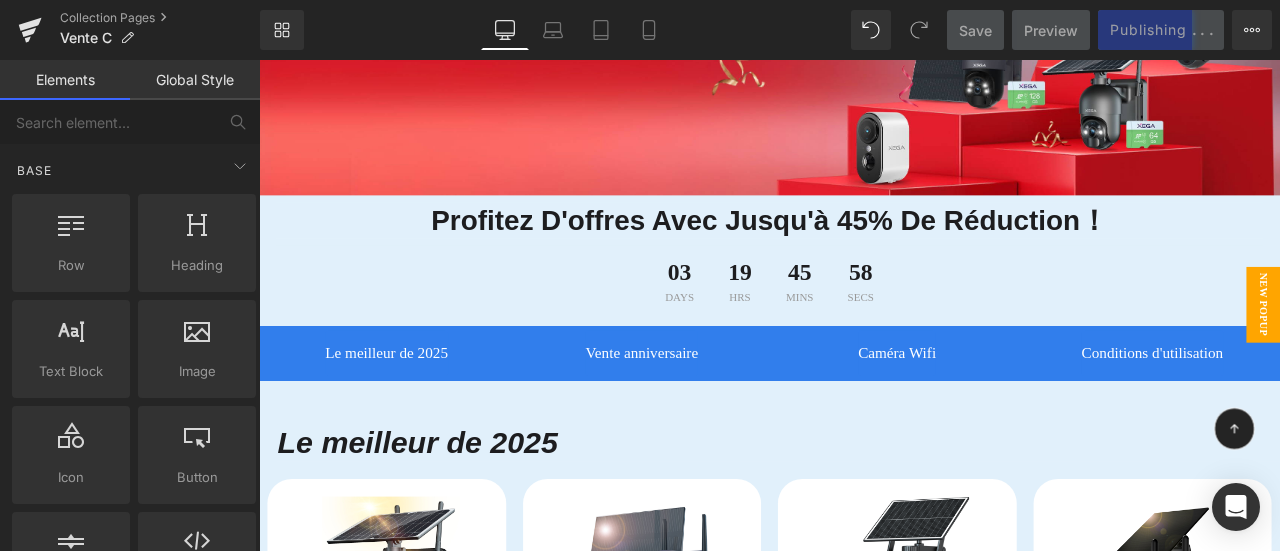 click on "New Popup" at bounding box center (1449, 350) 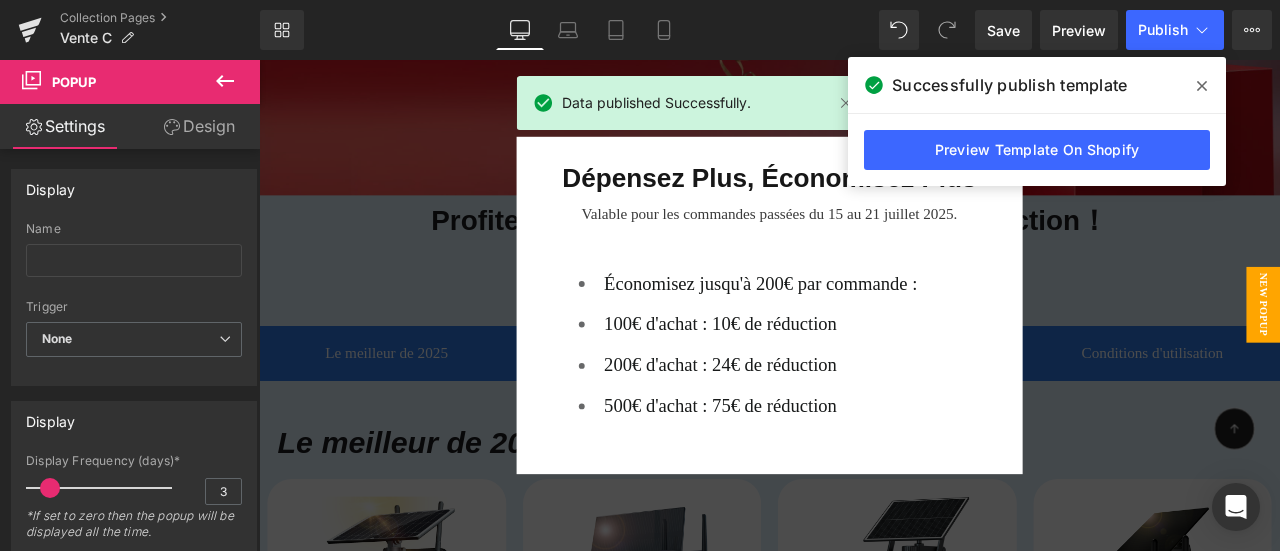 click 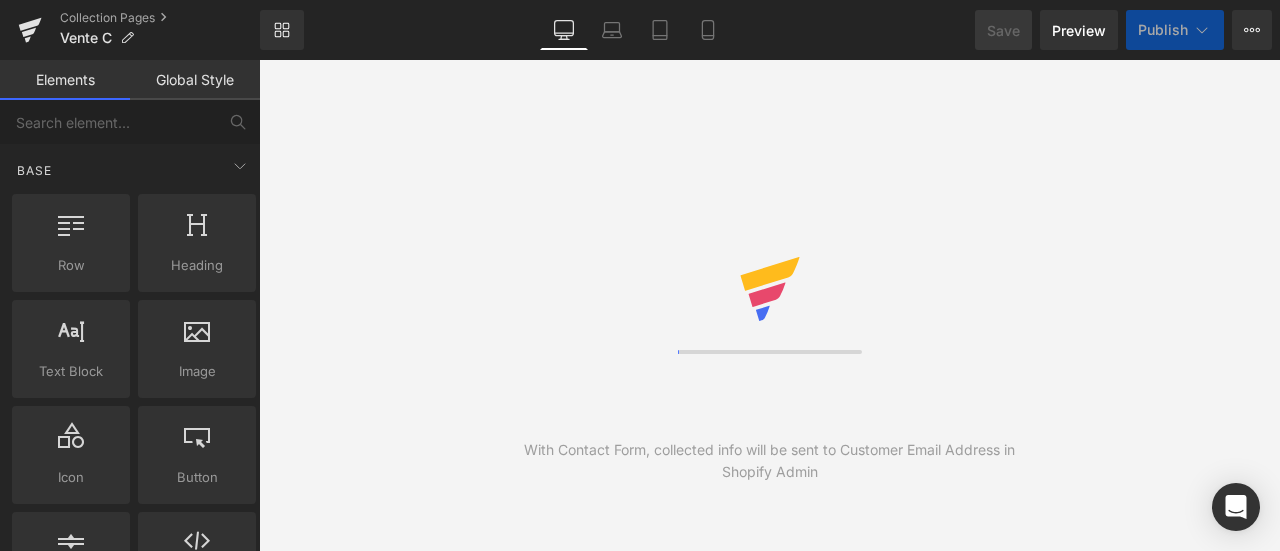 scroll, scrollTop: 0, scrollLeft: 0, axis: both 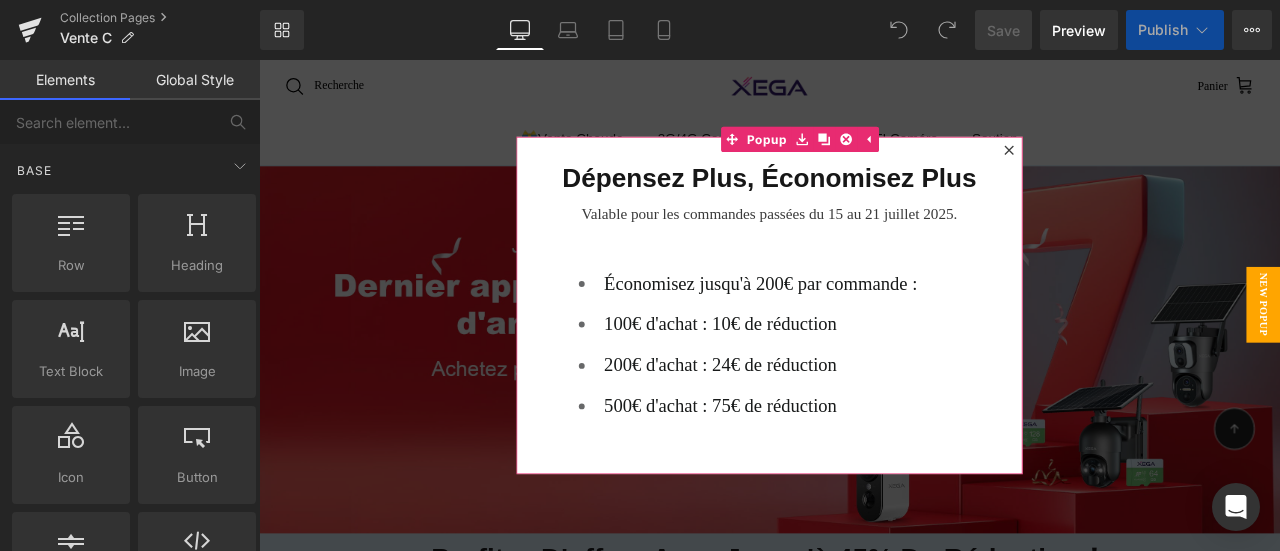 click 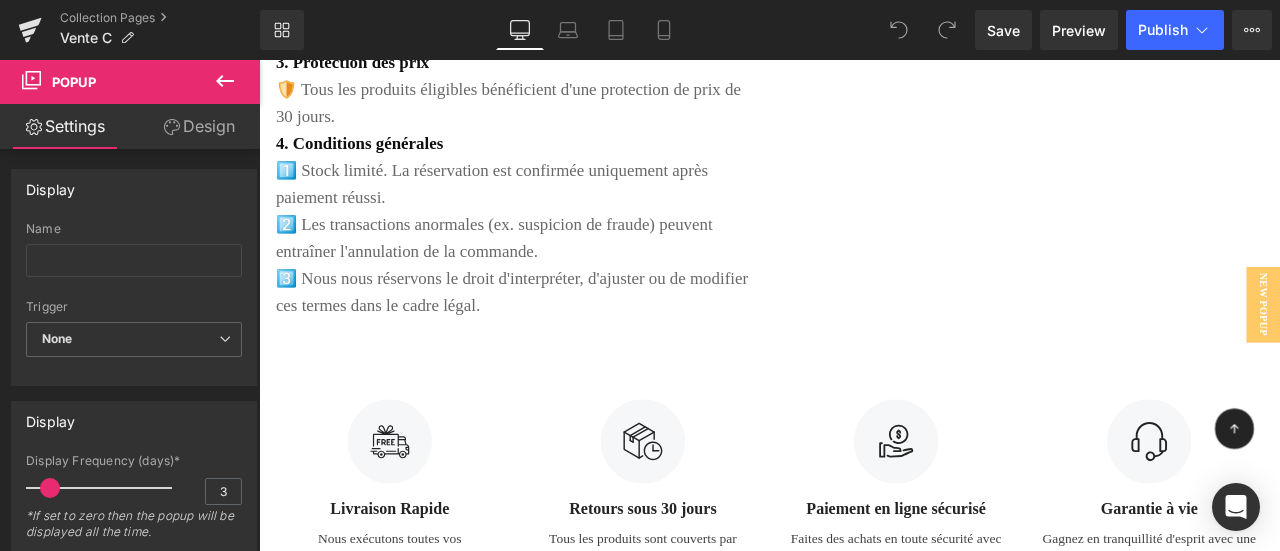 scroll, scrollTop: 4200, scrollLeft: 0, axis: vertical 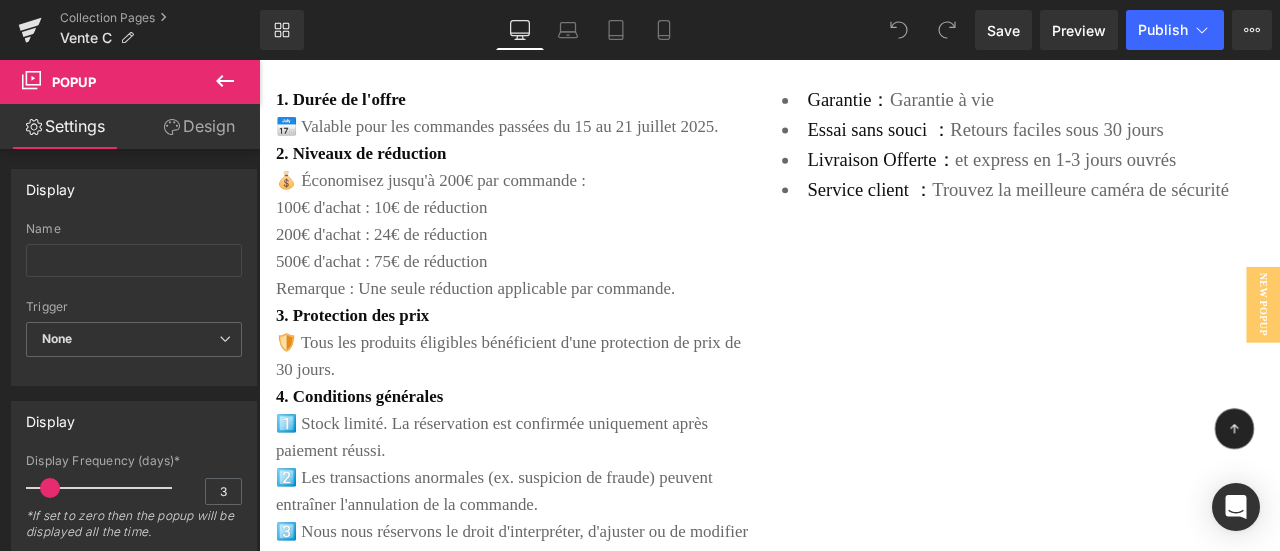 click on "200€ d'achat : 24€ de réduction" at bounding box center (564, 266) 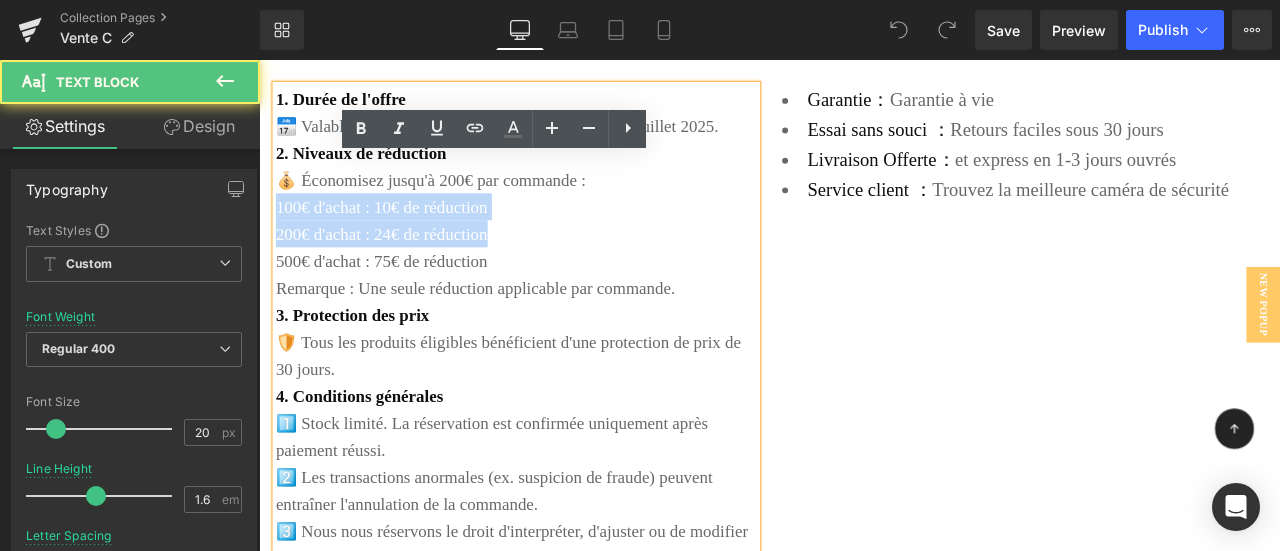 drag, startPoint x: 273, startPoint y: 214, endPoint x: 540, endPoint y: 253, distance: 269.83328 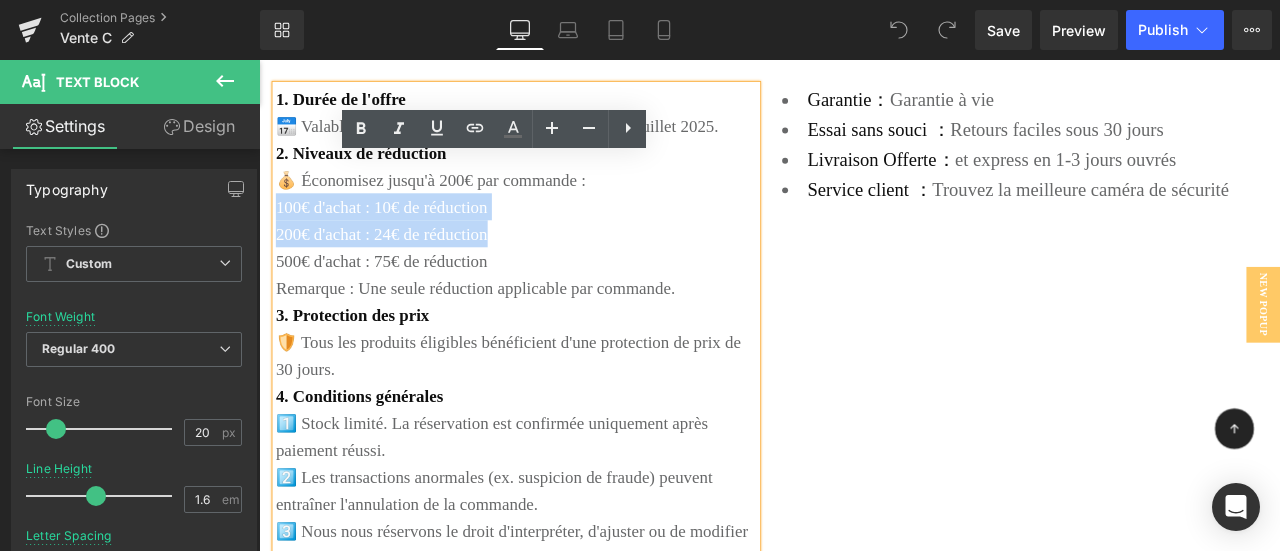 paste 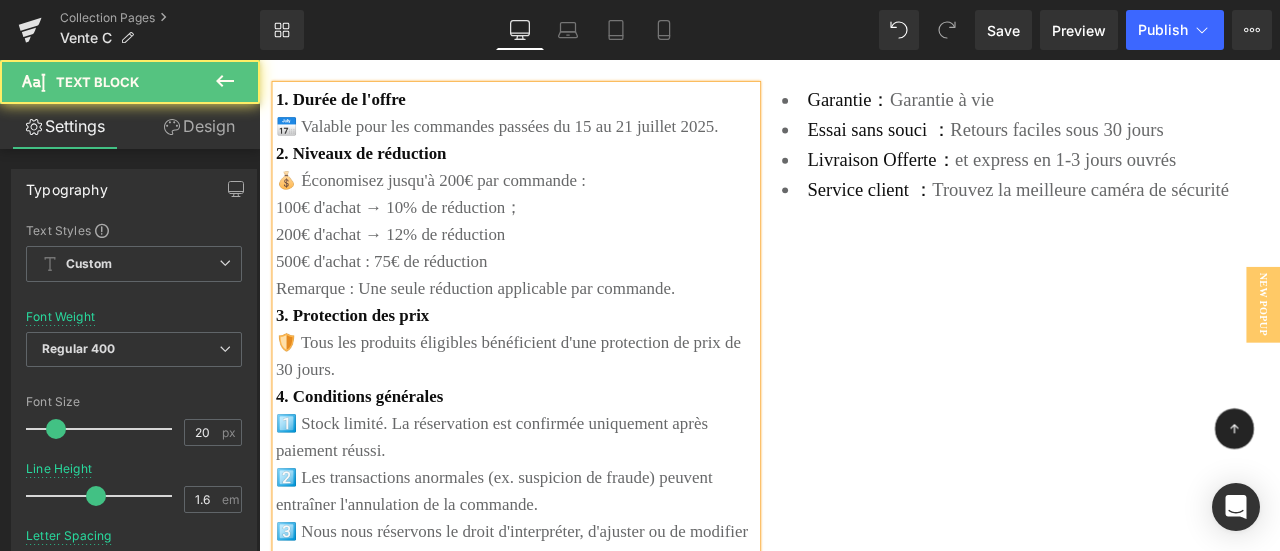 click on "200€ d'achat → 12% de réduction" at bounding box center (564, 266) 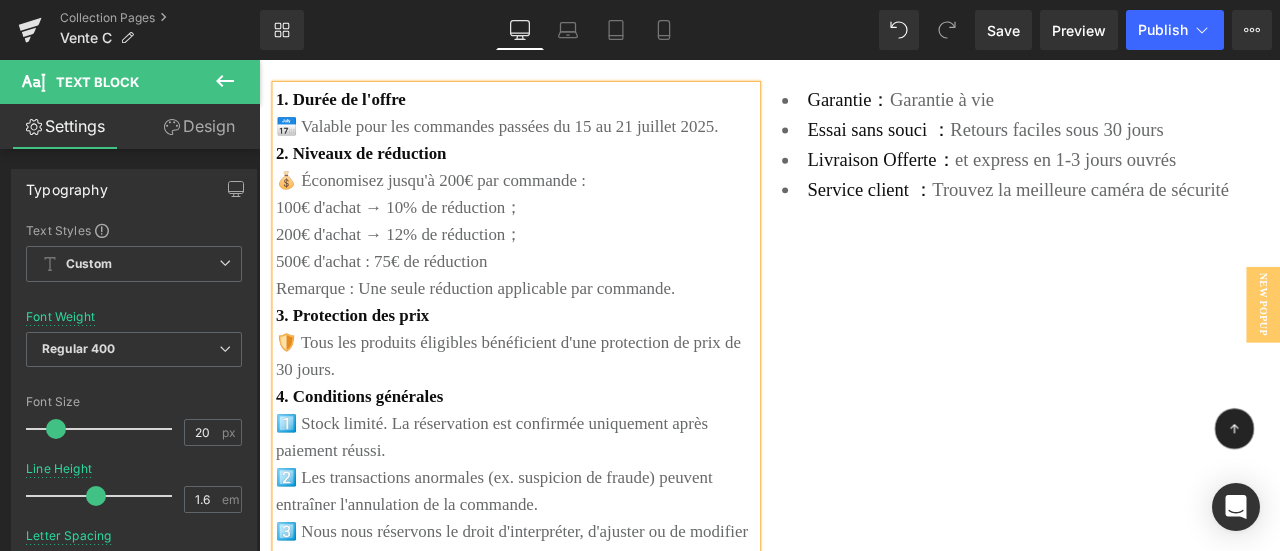 click on "500€ d'achat : 75€ de réduction" at bounding box center (564, 298) 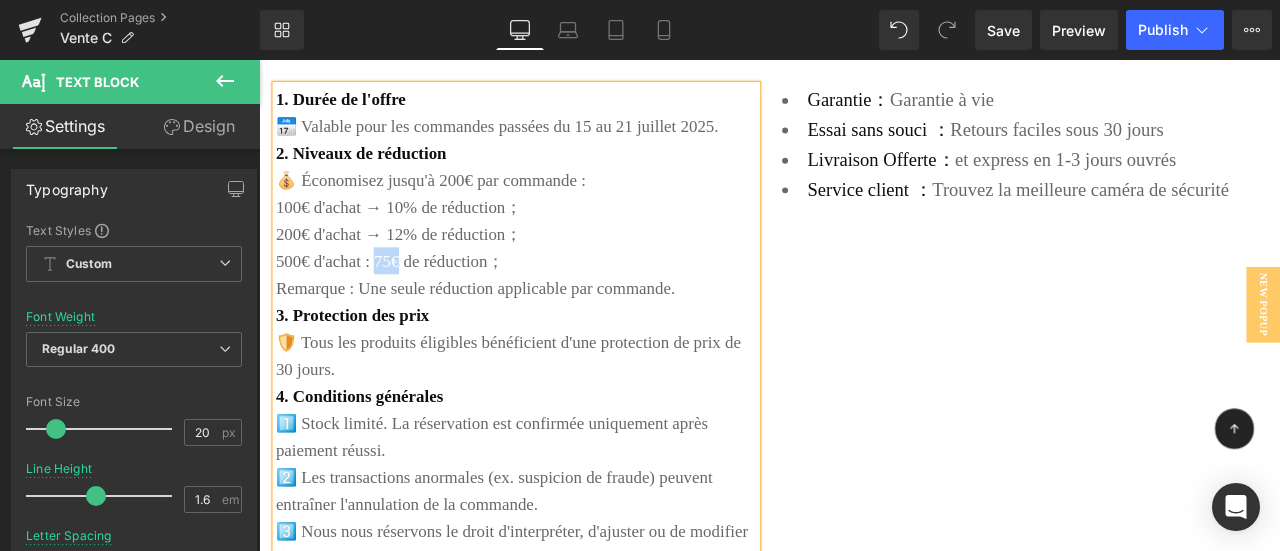 drag, startPoint x: 417, startPoint y: 287, endPoint x: 392, endPoint y: 287, distance: 25 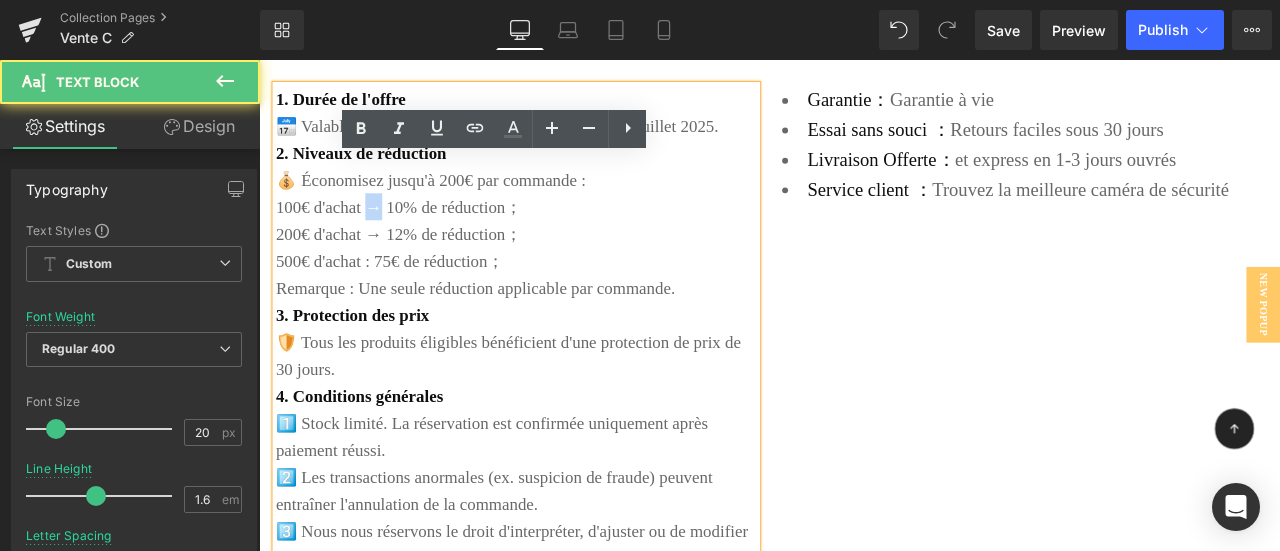 drag, startPoint x: 381, startPoint y: 220, endPoint x: 397, endPoint y: 221, distance: 16.03122 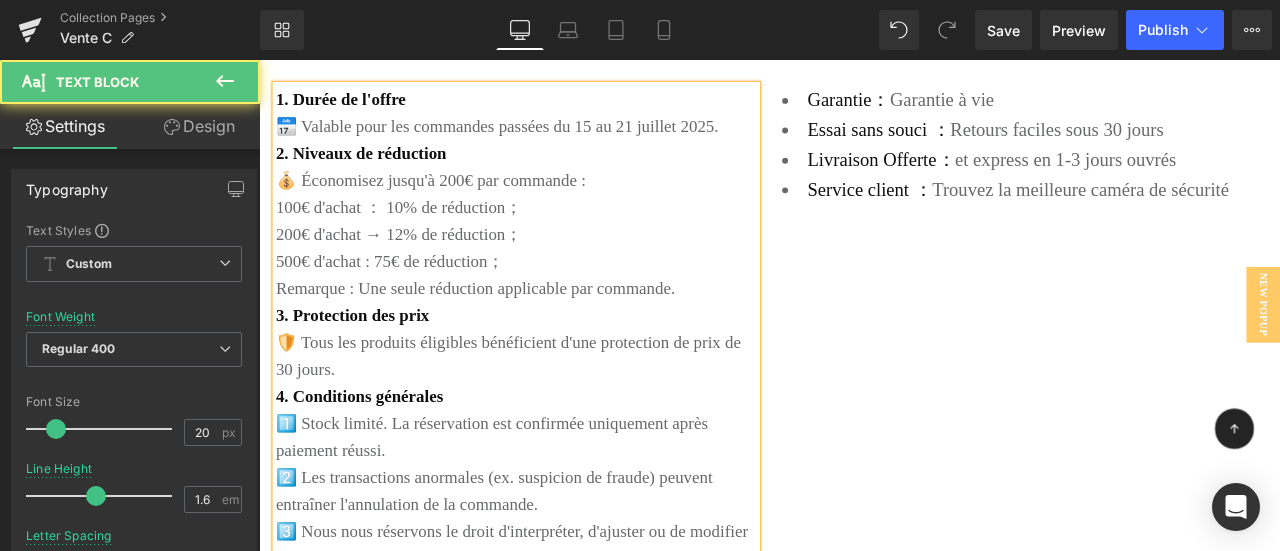 click on "200€ d'achat → 12% de réduction；" at bounding box center (564, 266) 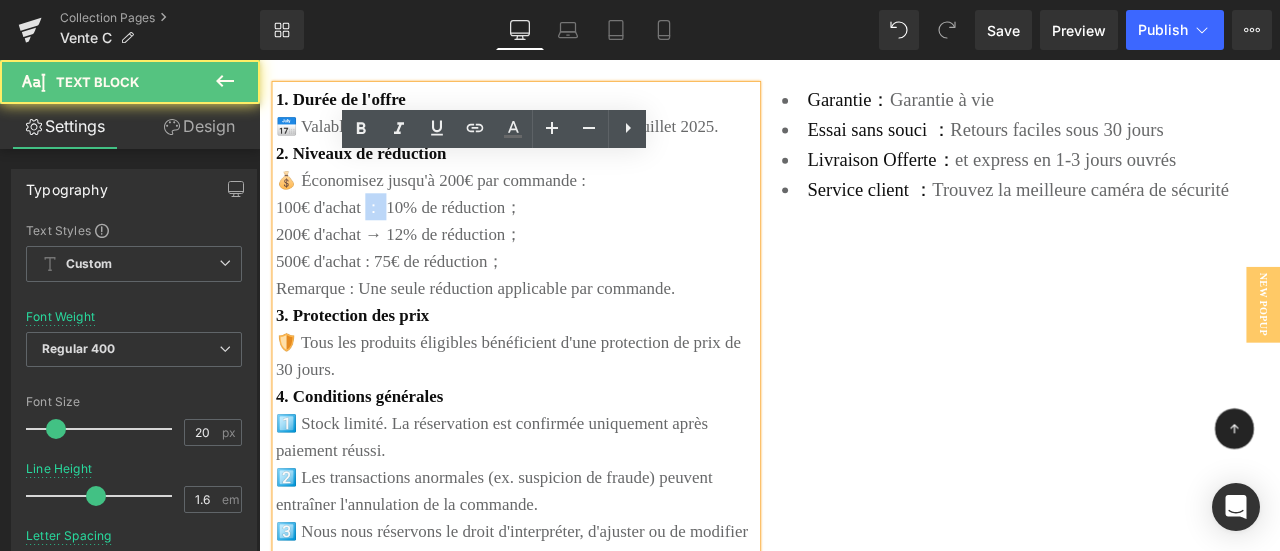 drag, startPoint x: 378, startPoint y: 223, endPoint x: 404, endPoint y: 226, distance: 26.172504 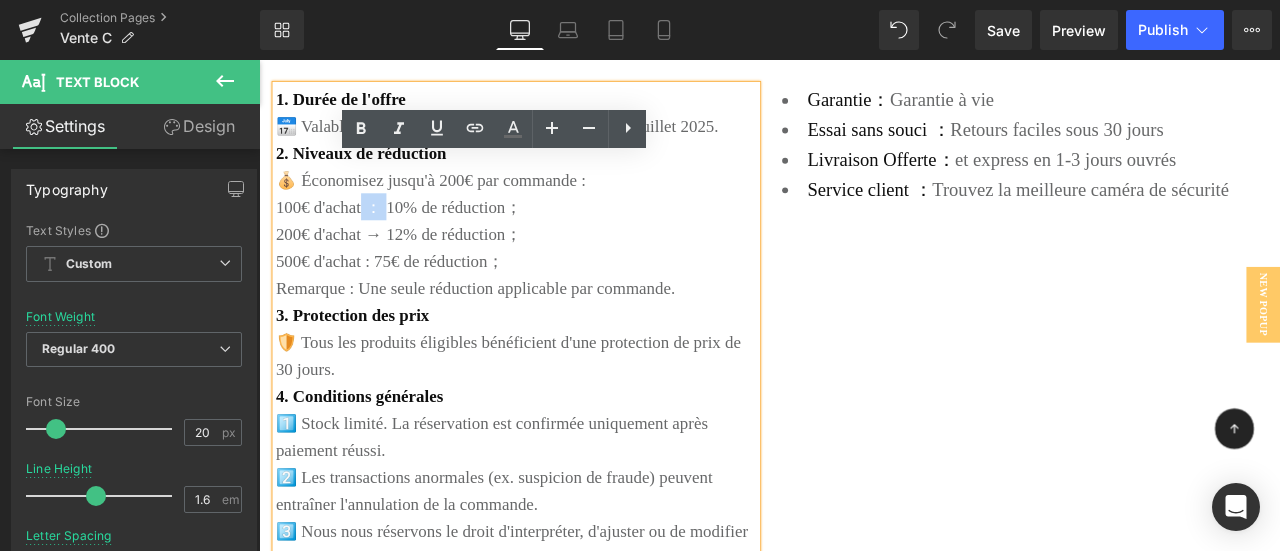 drag, startPoint x: 373, startPoint y: 220, endPoint x: 407, endPoint y: 227, distance: 34.713108 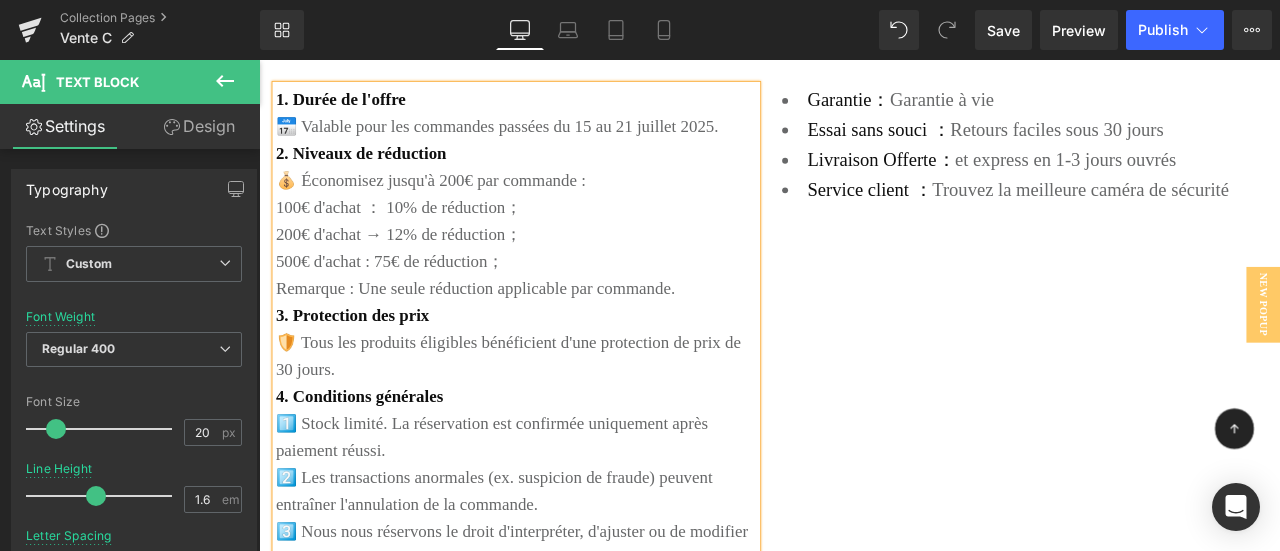 drag, startPoint x: 460, startPoint y: 273, endPoint x: 447, endPoint y: 272, distance: 13.038404 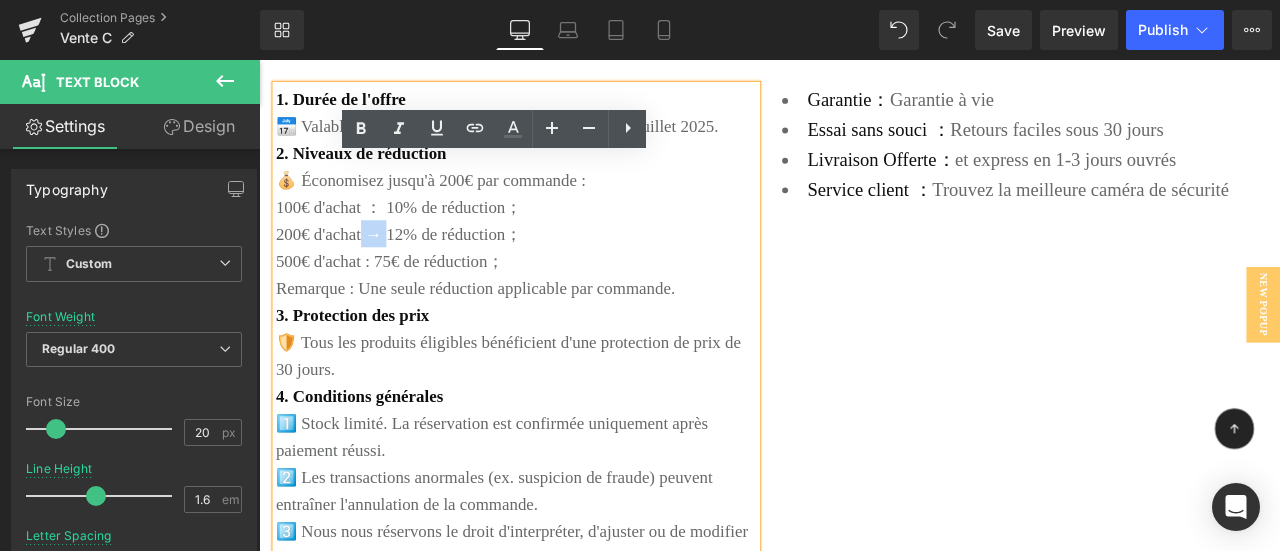 drag, startPoint x: 377, startPoint y: 249, endPoint x: 407, endPoint y: 256, distance: 30.805843 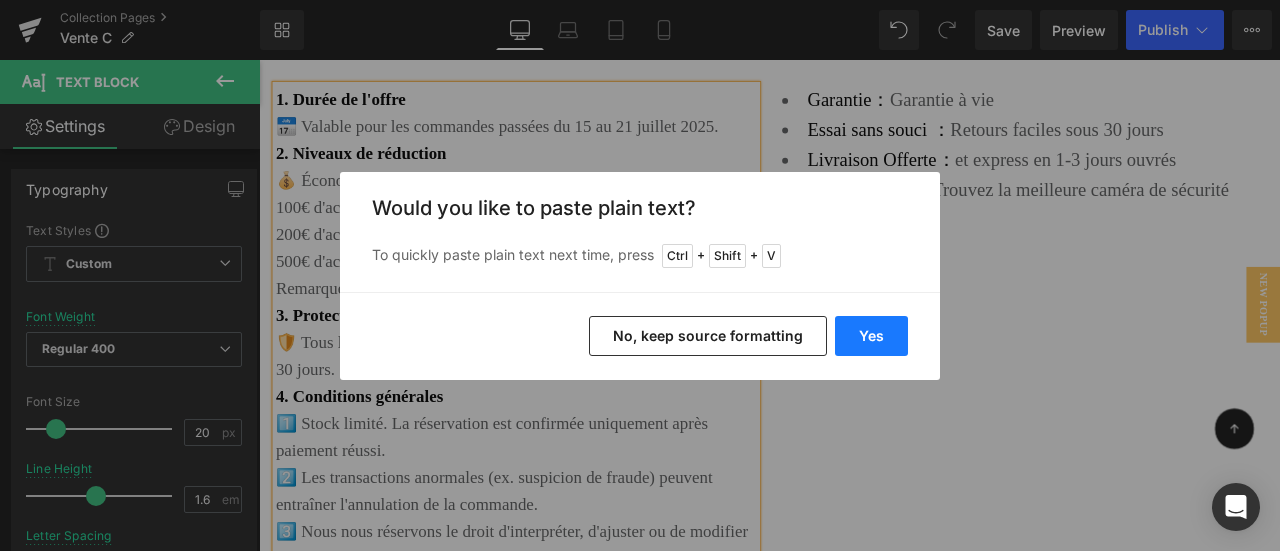 click on "Yes" at bounding box center [871, 336] 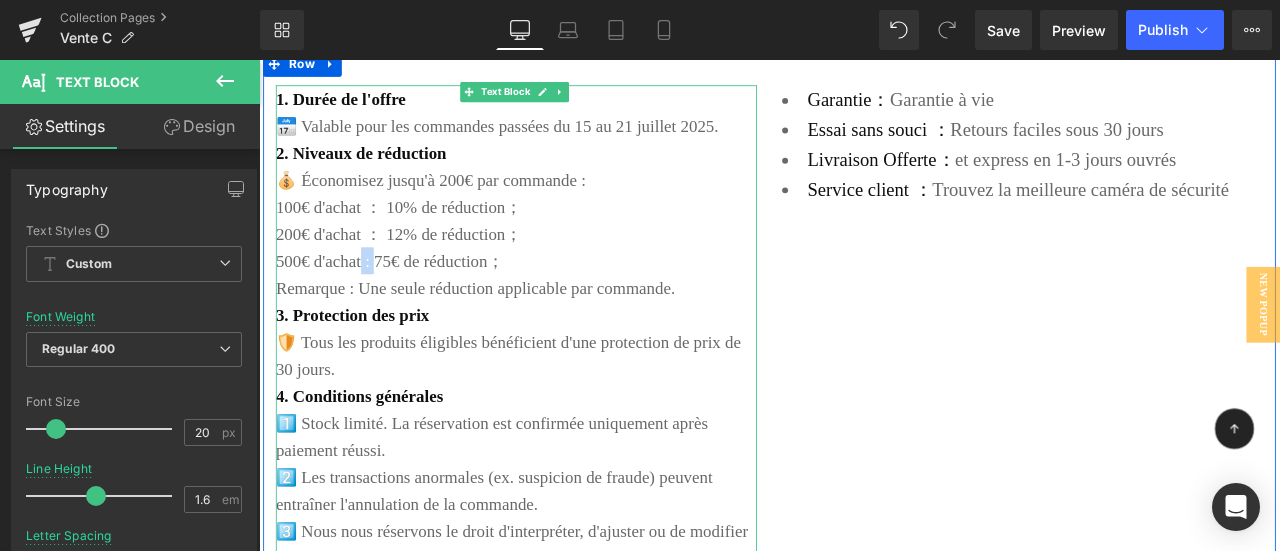 drag, startPoint x: 375, startPoint y: 278, endPoint x: 391, endPoint y: 293, distance: 21.931713 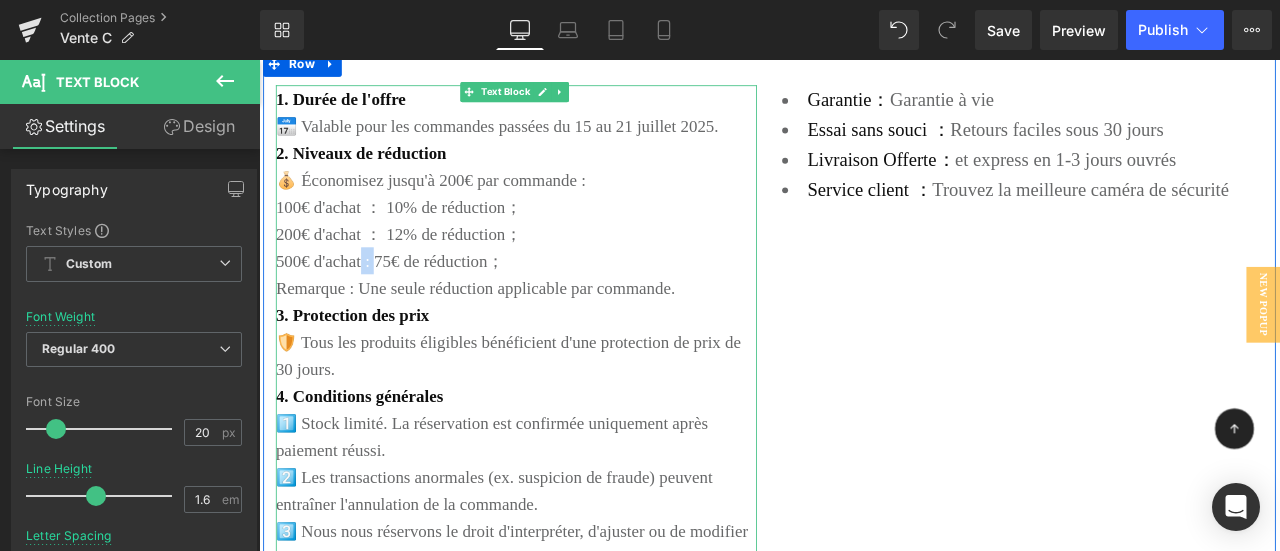 click on "500€ d'achat : 75€ de réduction；" at bounding box center [564, 298] 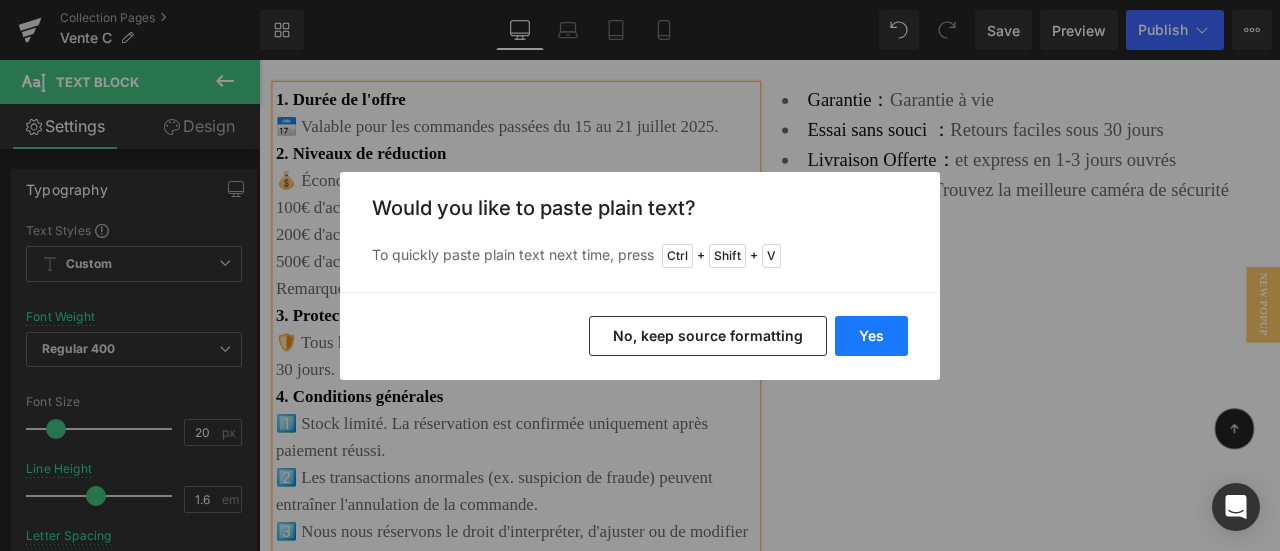 click on "Yes" at bounding box center (871, 336) 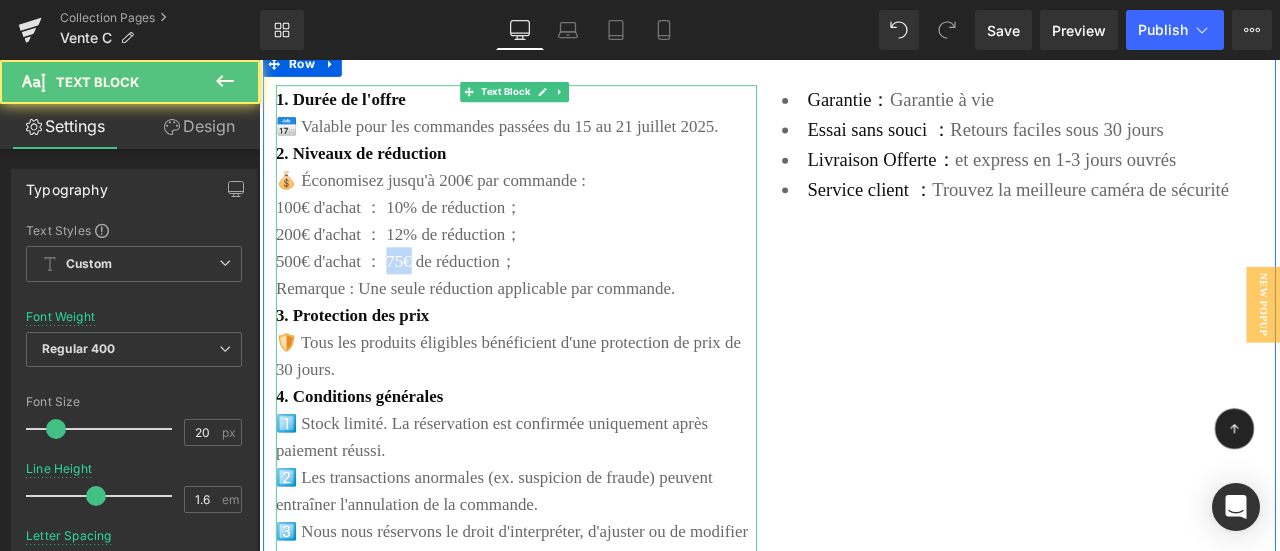 drag, startPoint x: 407, startPoint y: 284, endPoint x: 434, endPoint y: 285, distance: 27.018513 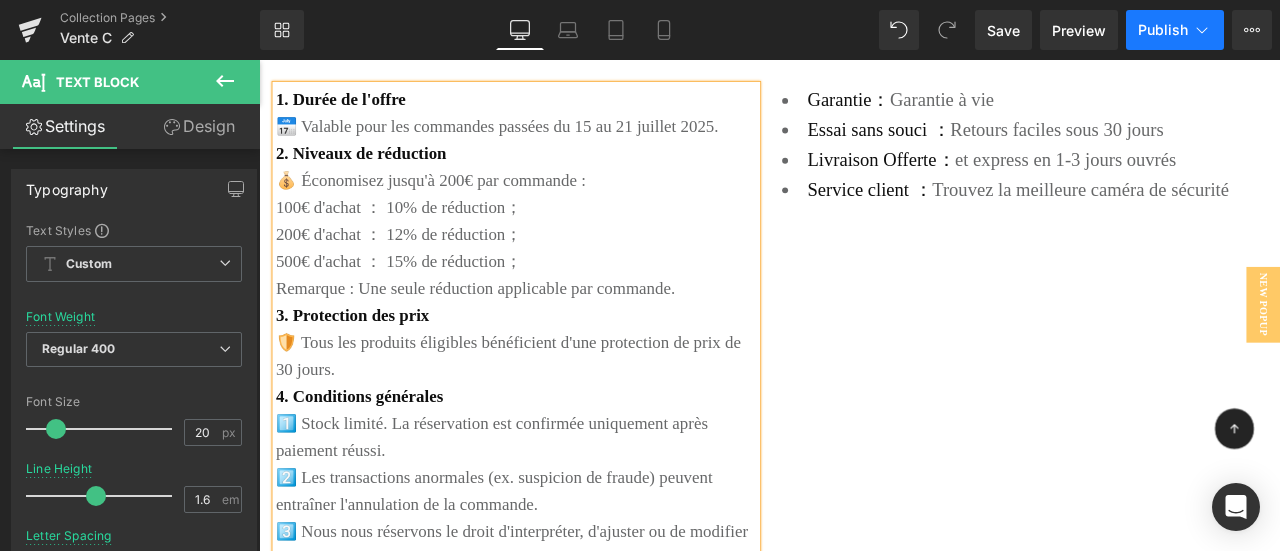 click on "Publish" at bounding box center (1163, 30) 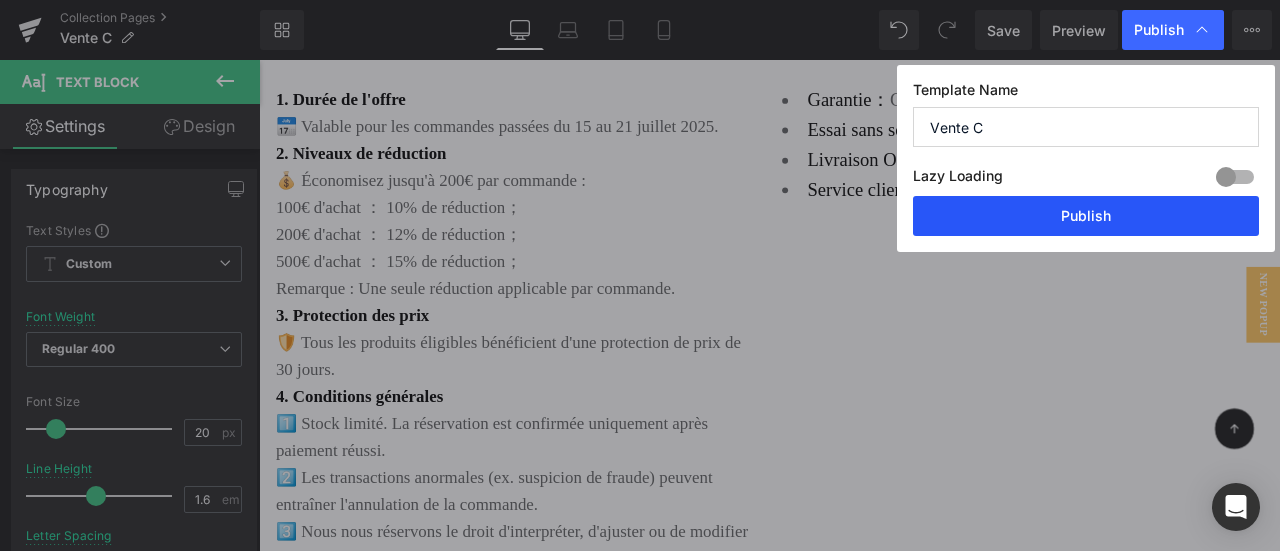 click on "Publish" at bounding box center (1086, 216) 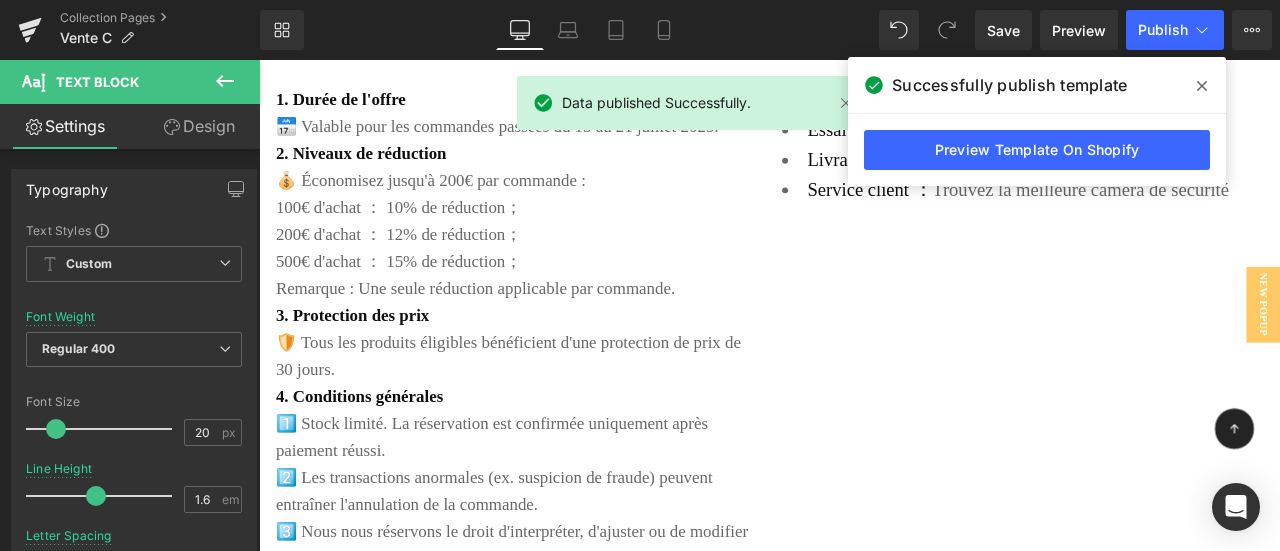 drag, startPoint x: 1203, startPoint y: 85, endPoint x: 1119, endPoint y: 30, distance: 100.40418 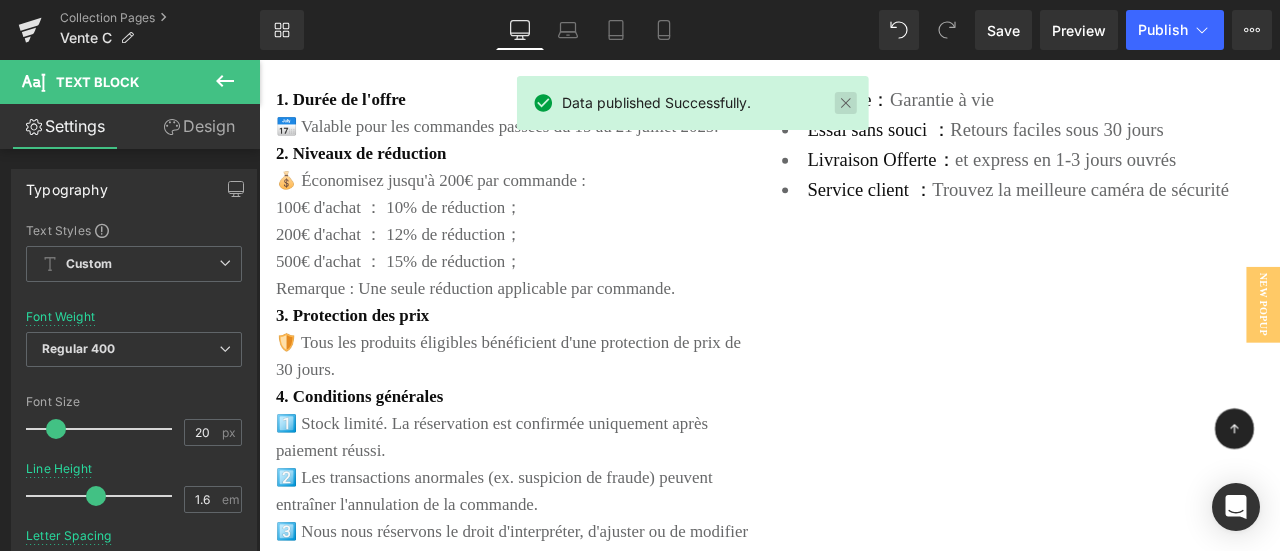 click at bounding box center (846, 103) 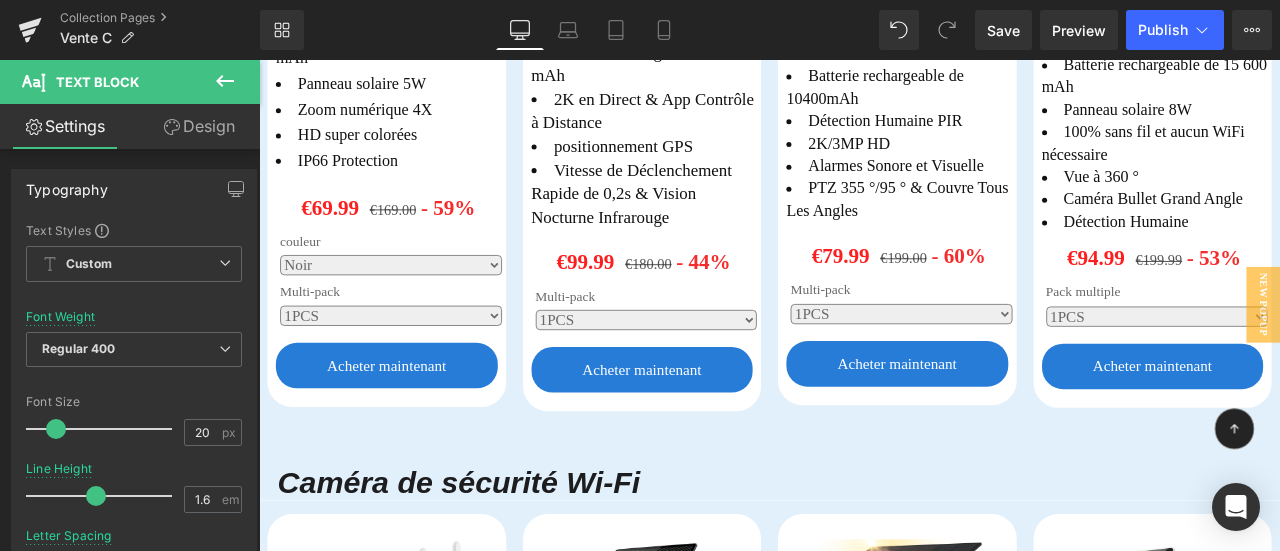 scroll, scrollTop: 2700, scrollLeft: 0, axis: vertical 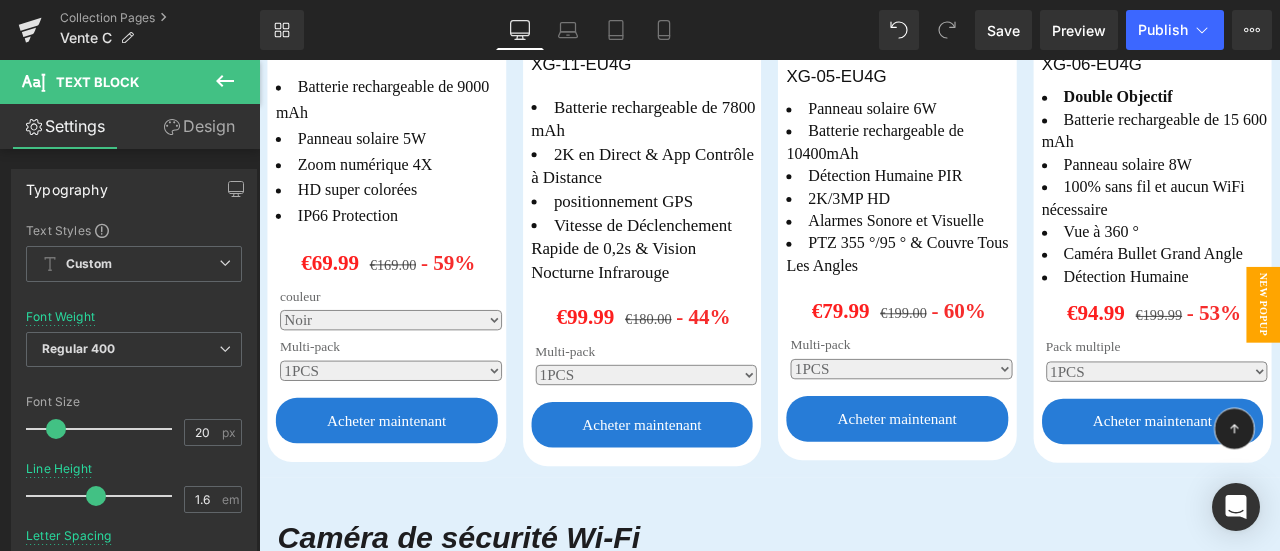 click on "New Popup" at bounding box center [1449, 350] 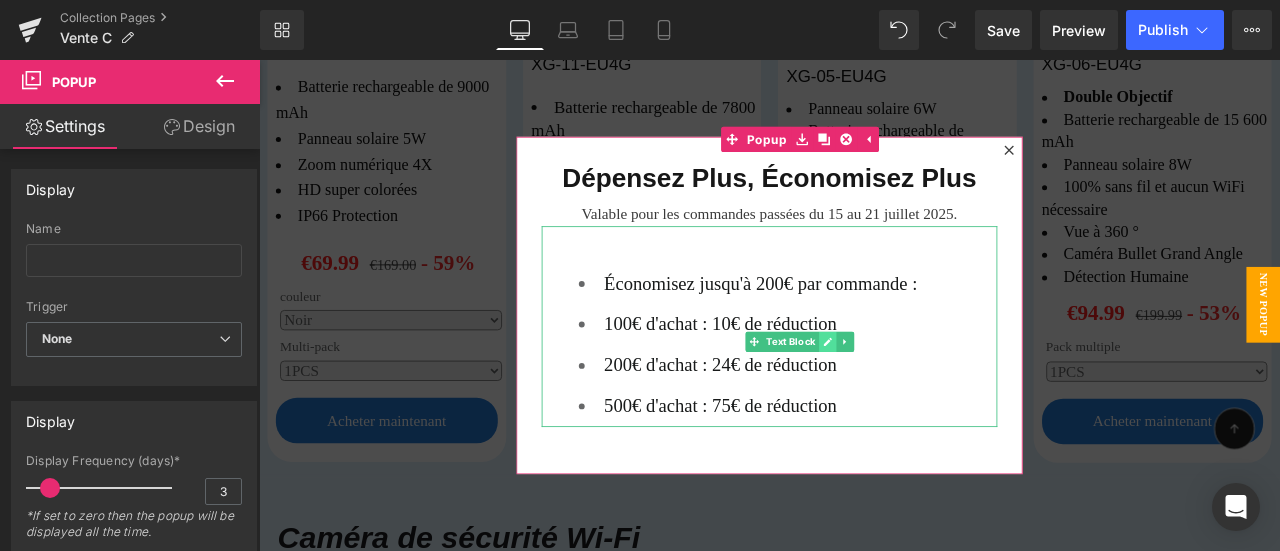 click 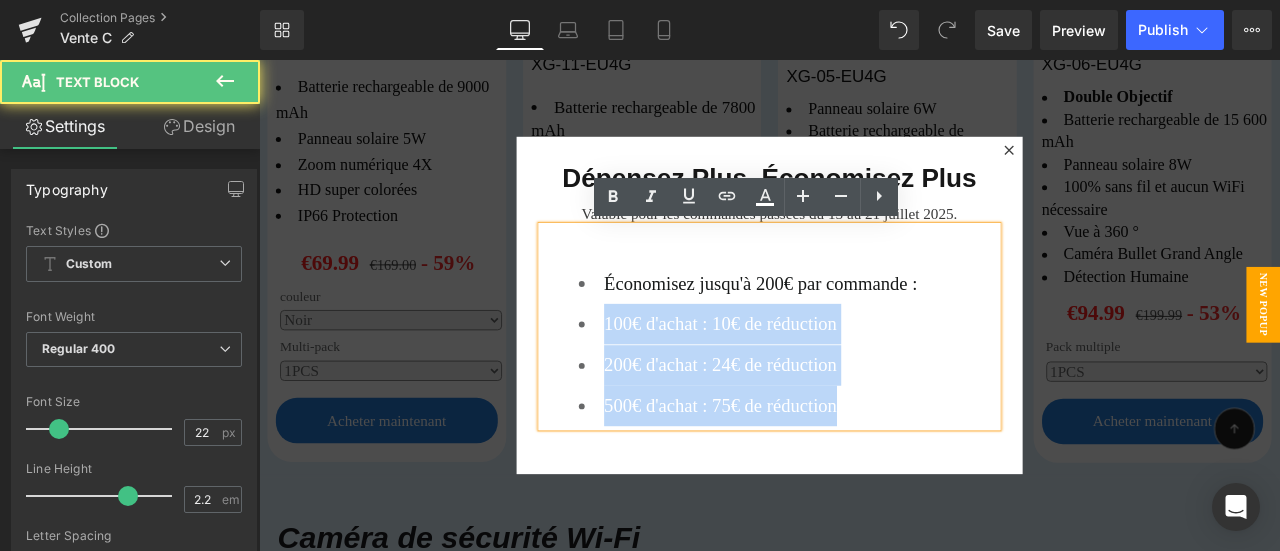 drag, startPoint x: 682, startPoint y: 373, endPoint x: 1006, endPoint y: 464, distance: 336.53677 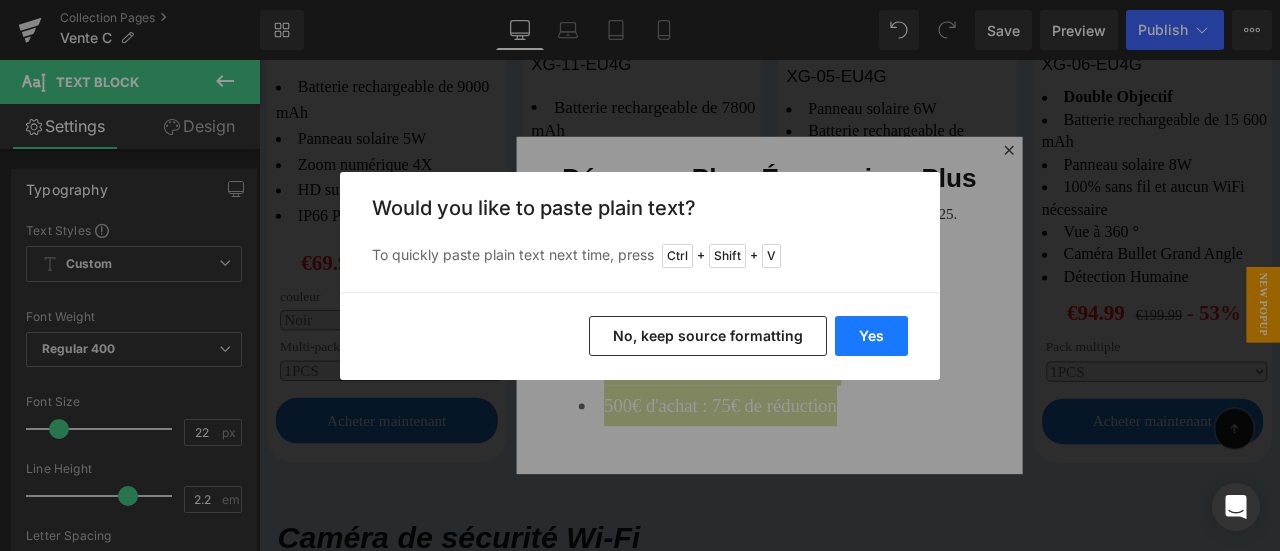drag, startPoint x: 876, startPoint y: 331, endPoint x: 732, endPoint y: 321, distance: 144.3468 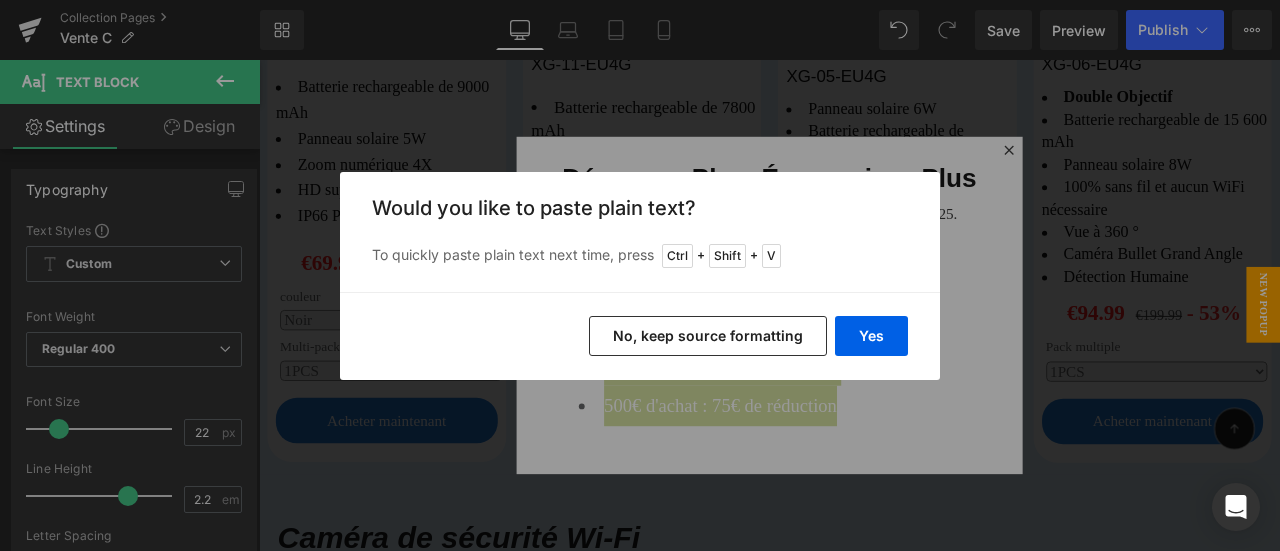 type 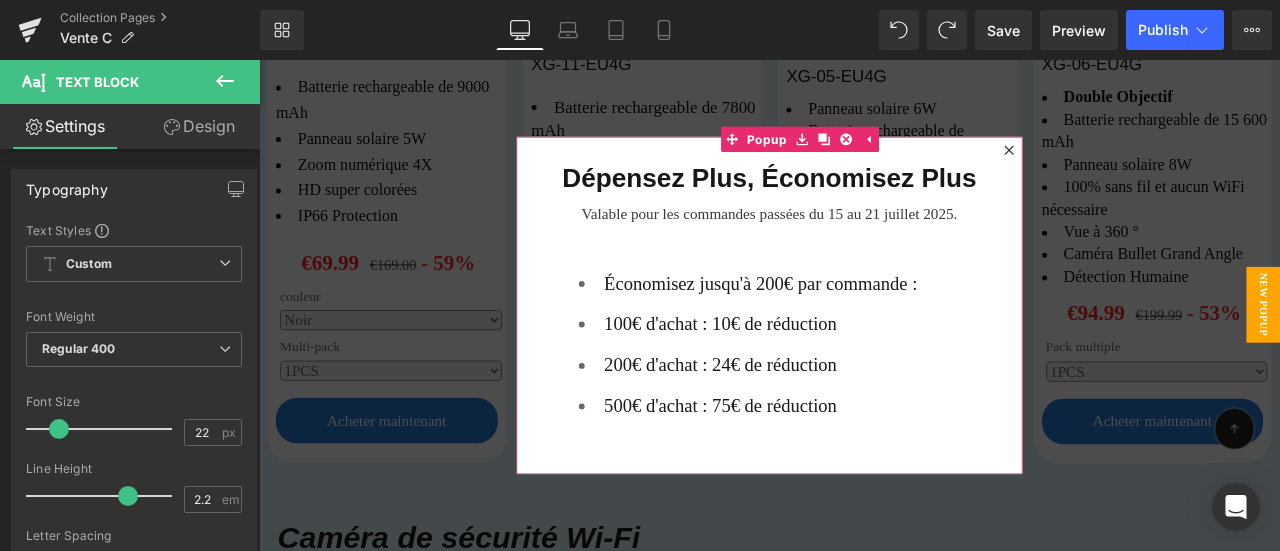 click 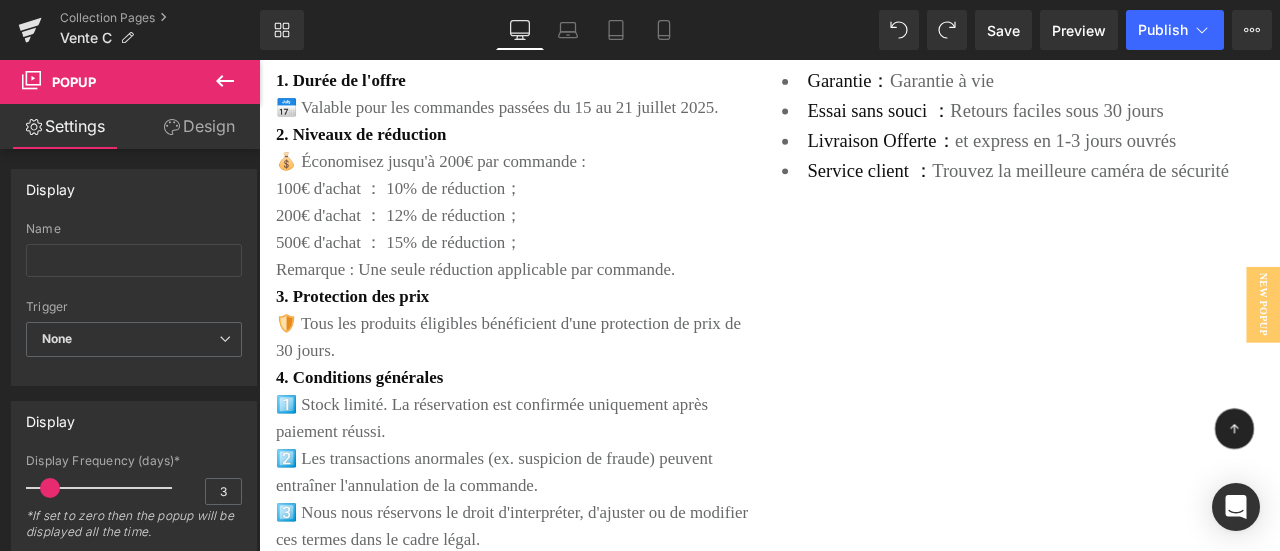 scroll, scrollTop: 4200, scrollLeft: 0, axis: vertical 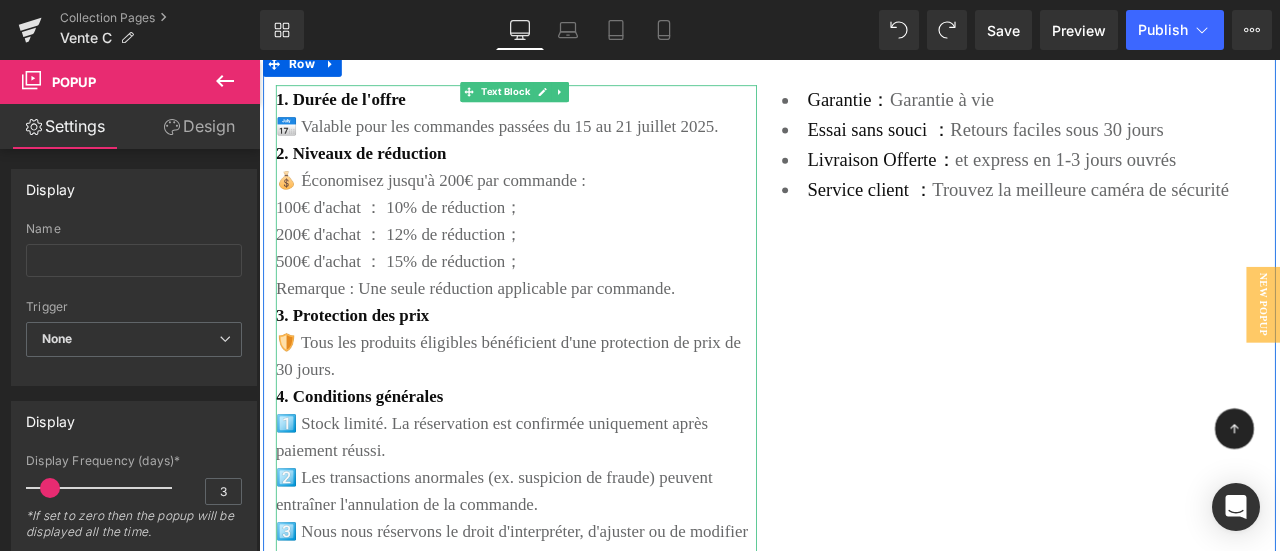drag, startPoint x: 416, startPoint y: 229, endPoint x: 398, endPoint y: 231, distance: 18.110771 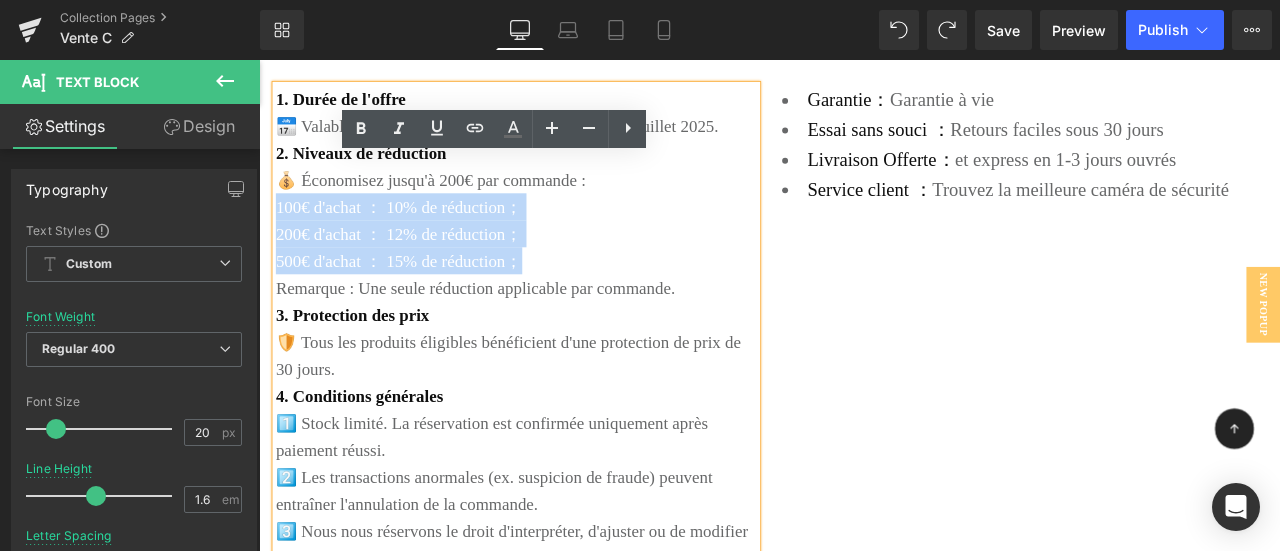 drag, startPoint x: 277, startPoint y: 219, endPoint x: 590, endPoint y: 276, distance: 318.14777 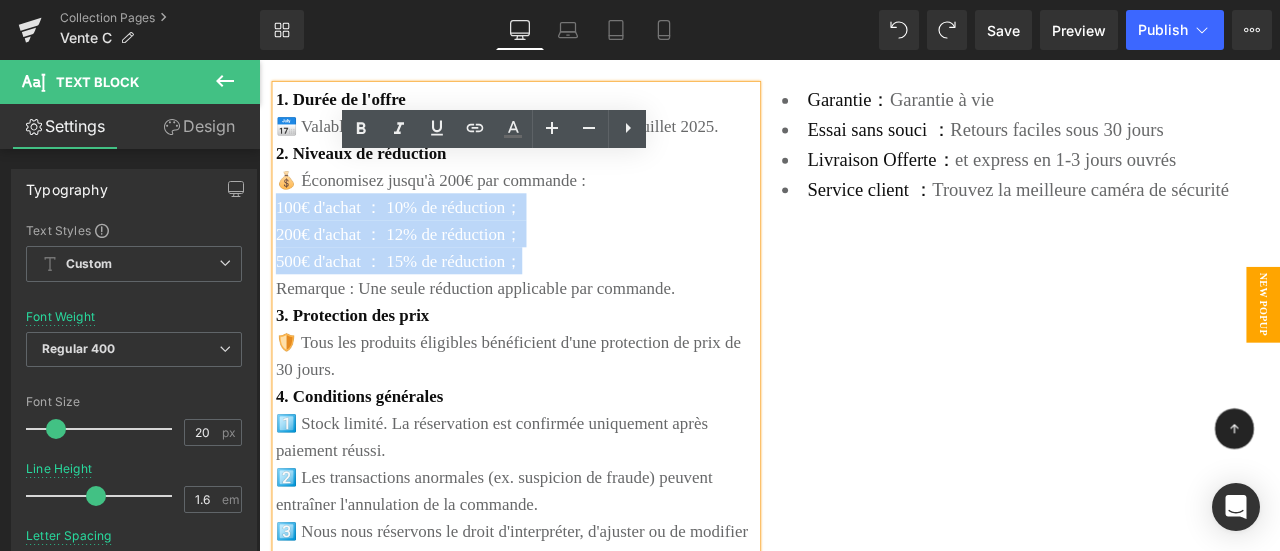 copy on "100€ d'achat ： 10% de réduction； 200€ d'achat ： 12% de réduction； 500€ d'achat ： 15% de réduction；" 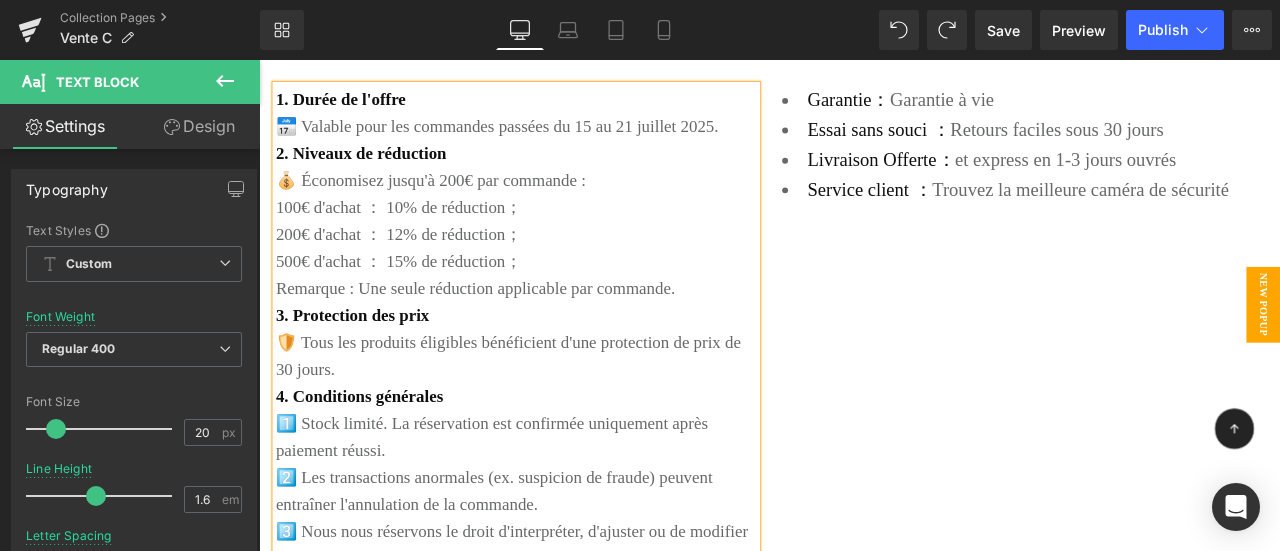 click on "New Popup" at bounding box center [1449, 350] 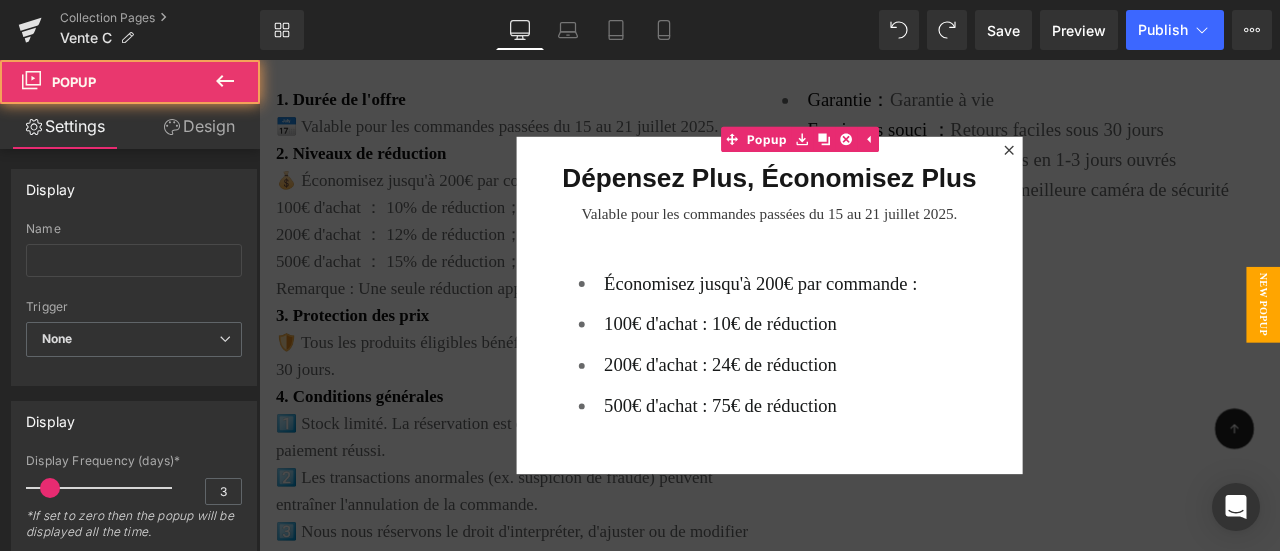click on "500€ d'achat : 75€ de réduction" at bounding box center (806, 469) 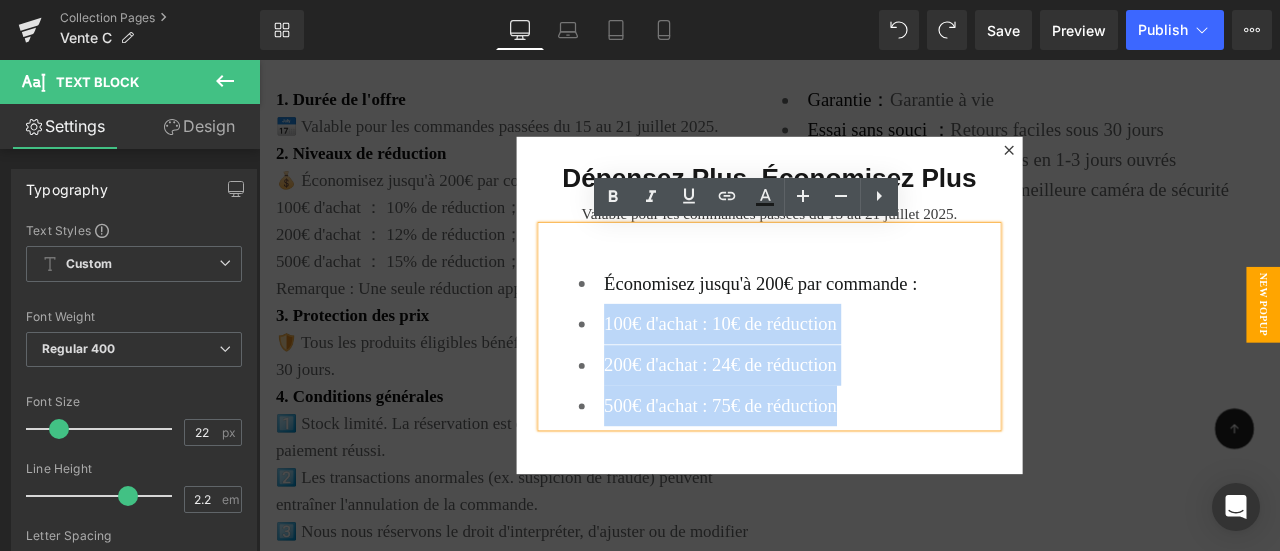 drag, startPoint x: 945, startPoint y: 472, endPoint x: 641, endPoint y: 378, distance: 318.2012 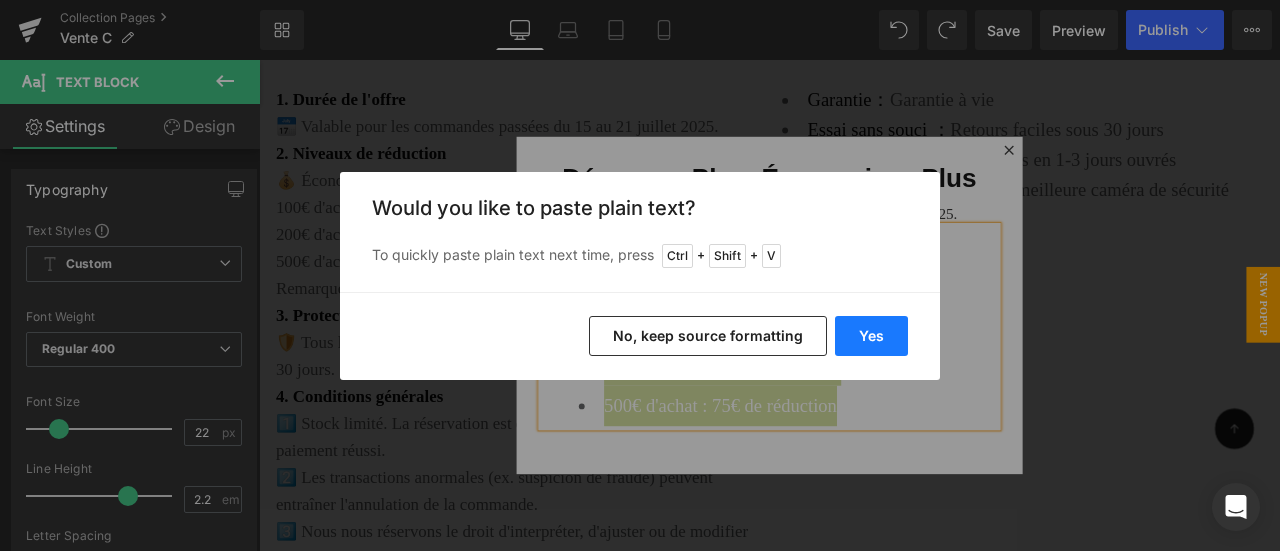 click on "Yes" at bounding box center [871, 336] 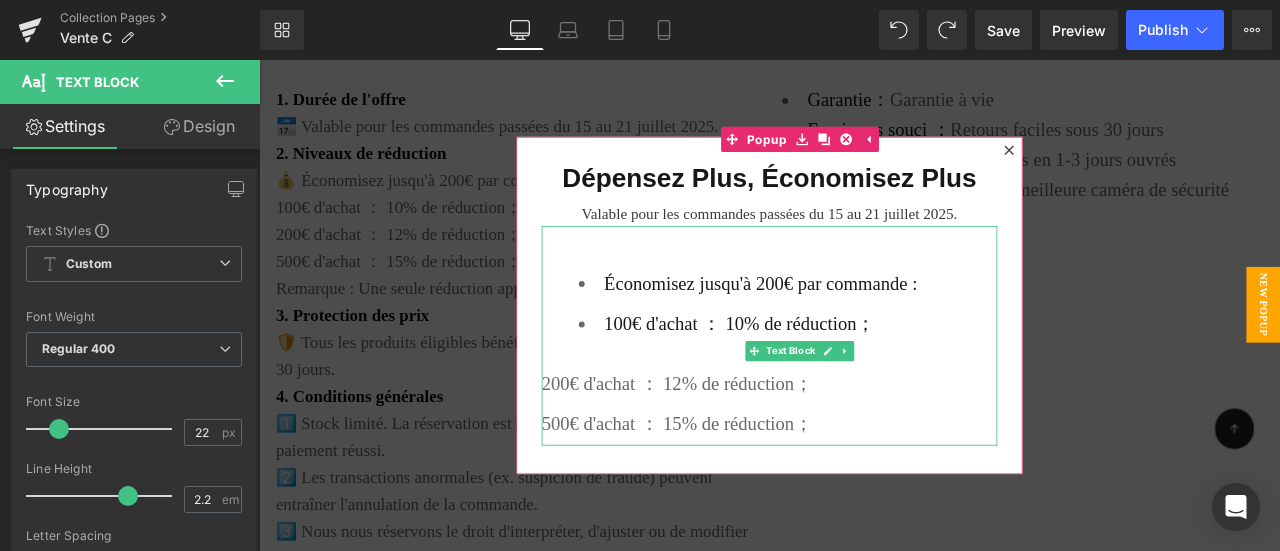 click on "200€ d'achat ： 12% de réduction；" at bounding box center [864, 444] 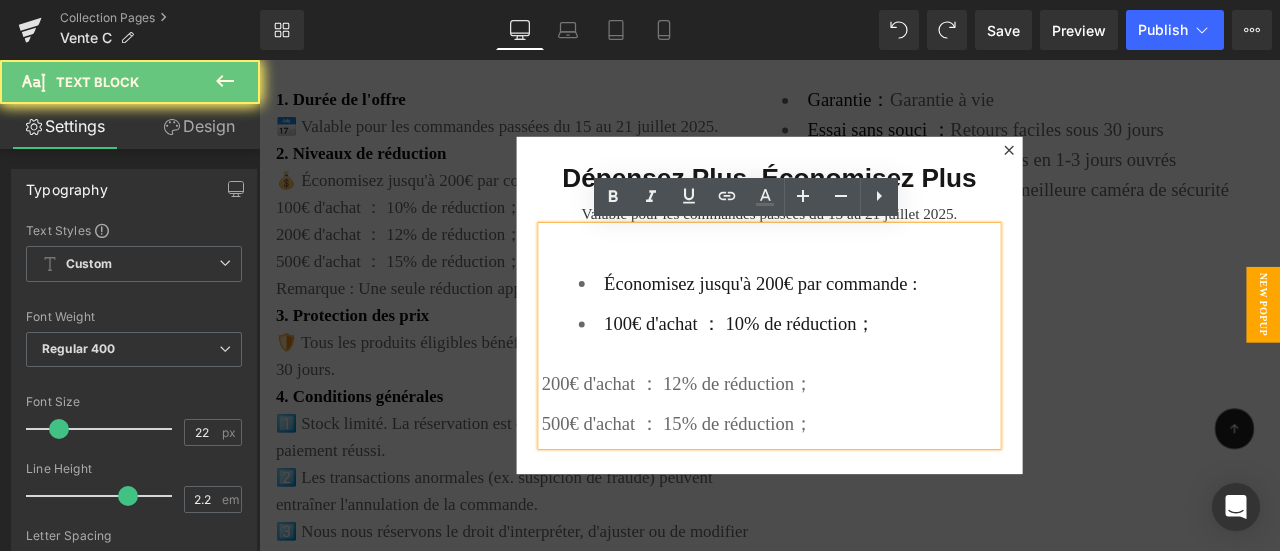 click on "200€ d'achat ： 12% de réduction；" at bounding box center (864, 444) 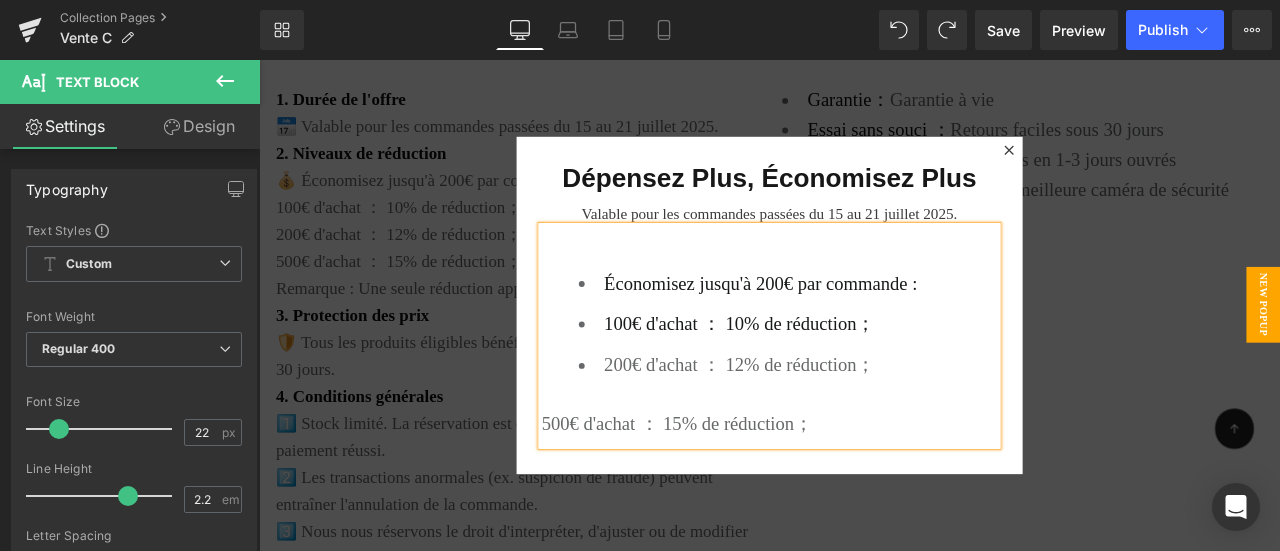 click on "500€ d'achat ： 15% de réduction；" at bounding box center [864, 492] 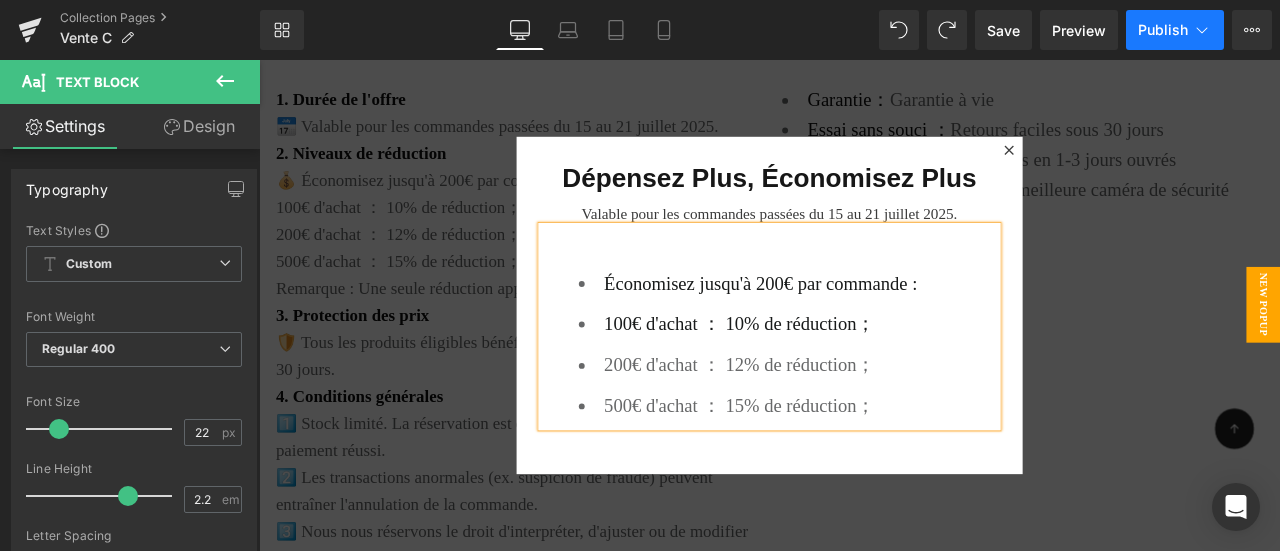 click on "Publish" at bounding box center [1163, 30] 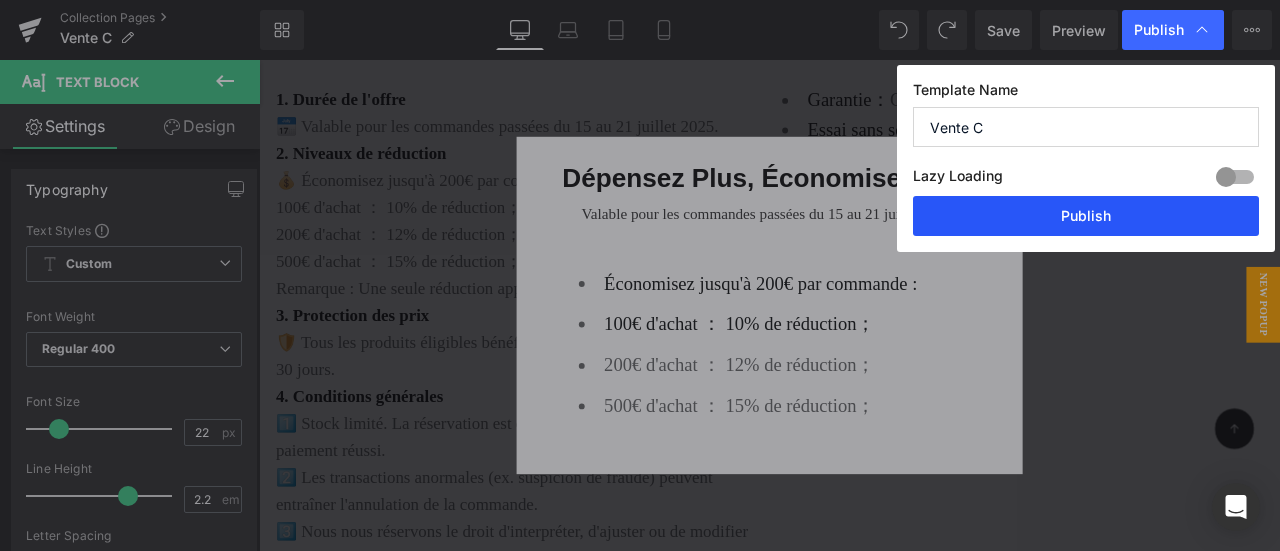 drag, startPoint x: 1087, startPoint y: 221, endPoint x: 1025, endPoint y: 287, distance: 90.55385 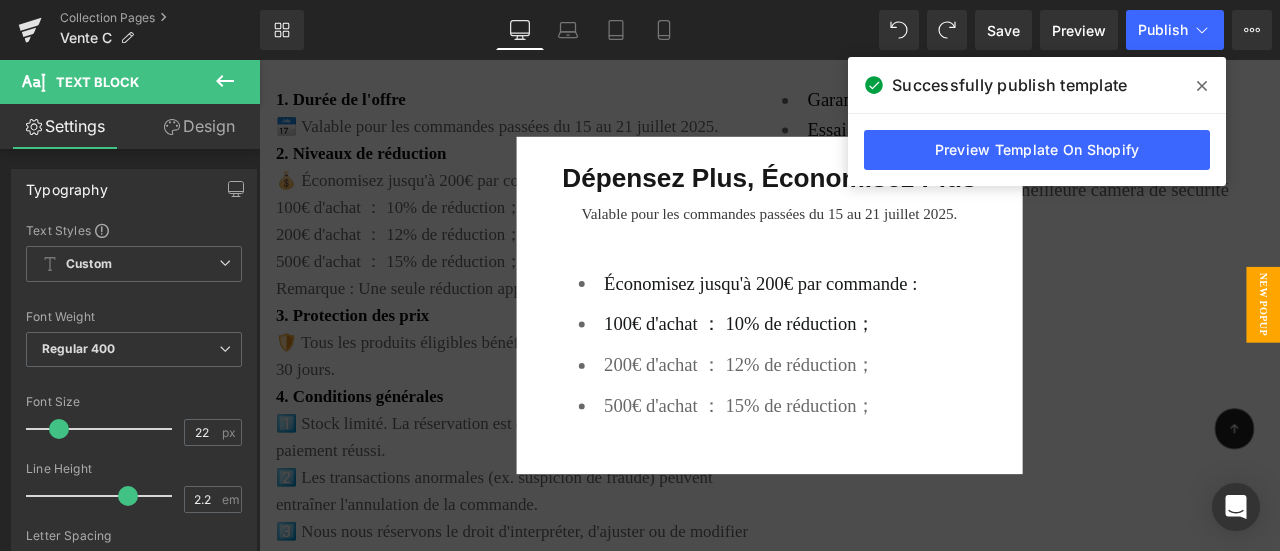click at bounding box center [864, 351] 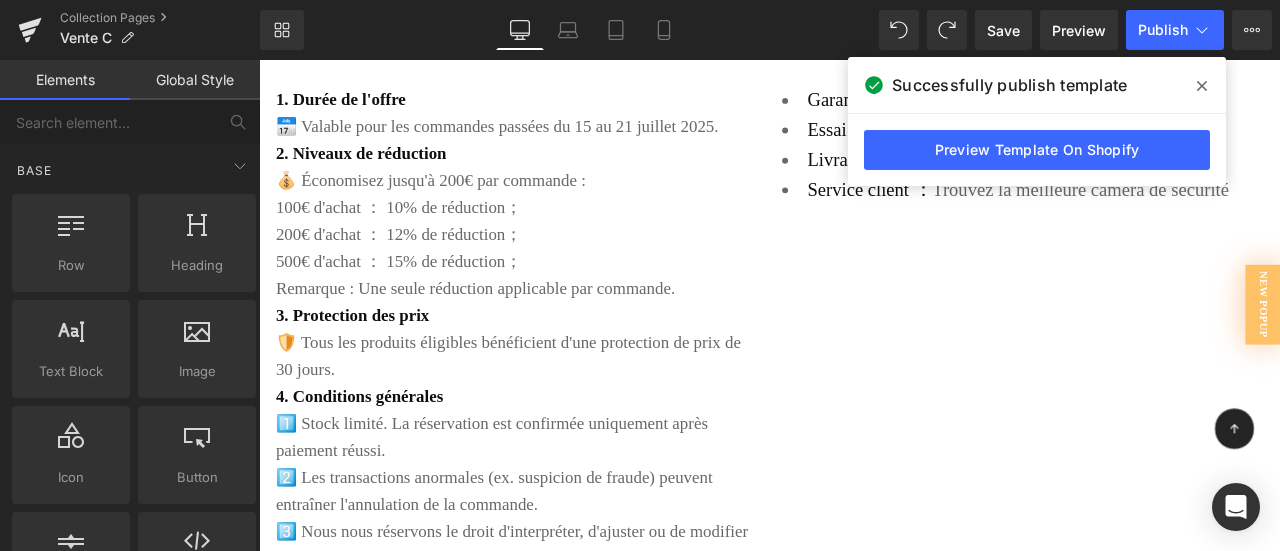 click at bounding box center [1202, 86] 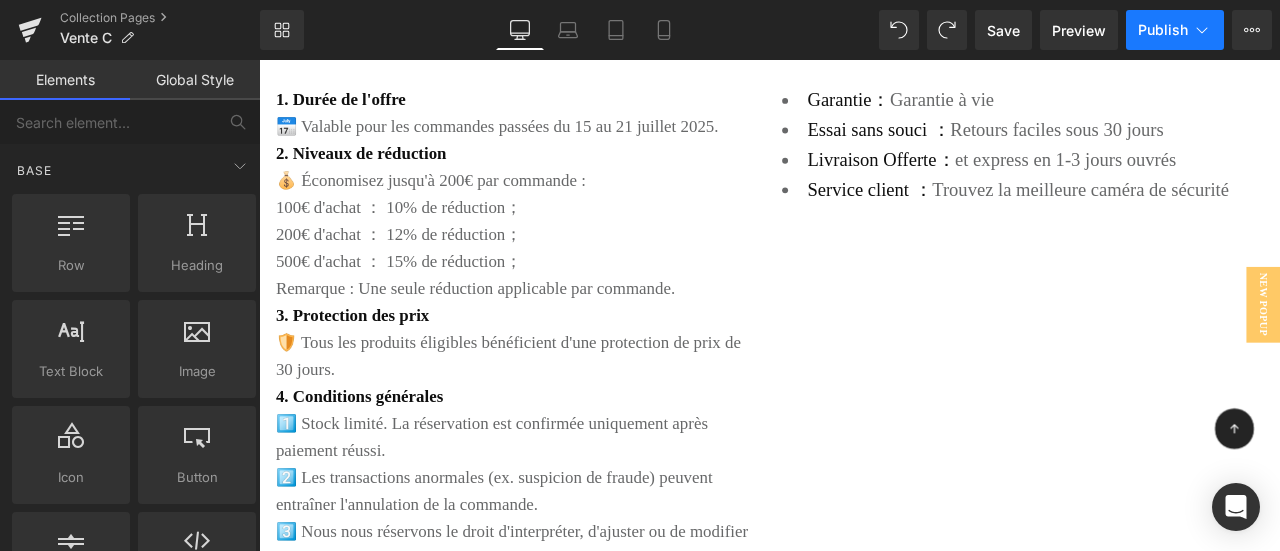 click on "Publish" at bounding box center [1175, 30] 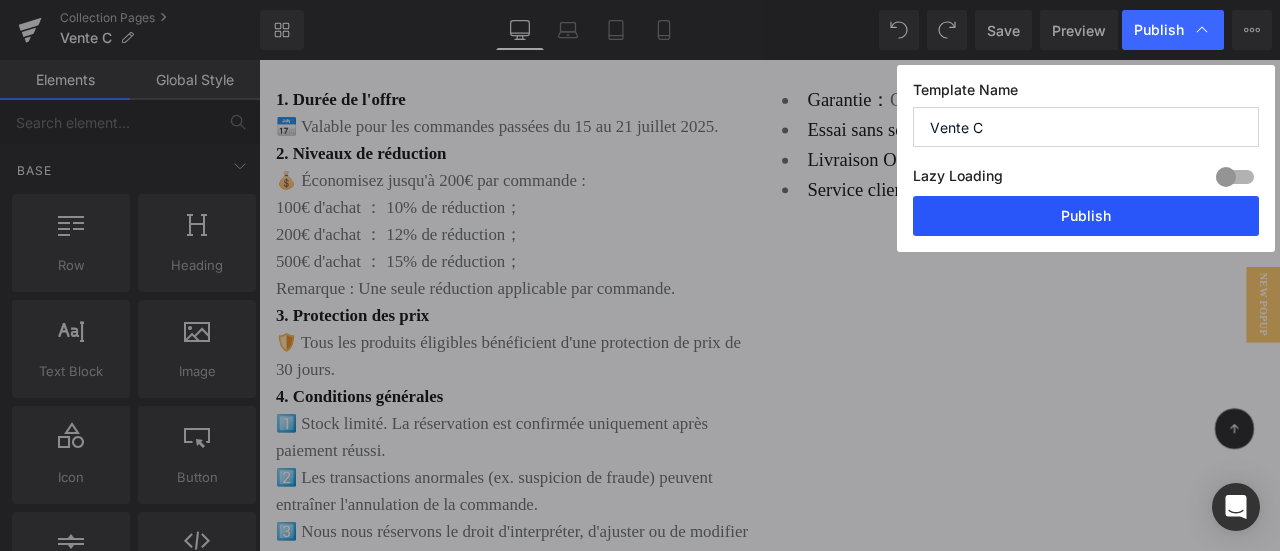 drag, startPoint x: 1098, startPoint y: 211, endPoint x: 871, endPoint y: 358, distance: 270.44037 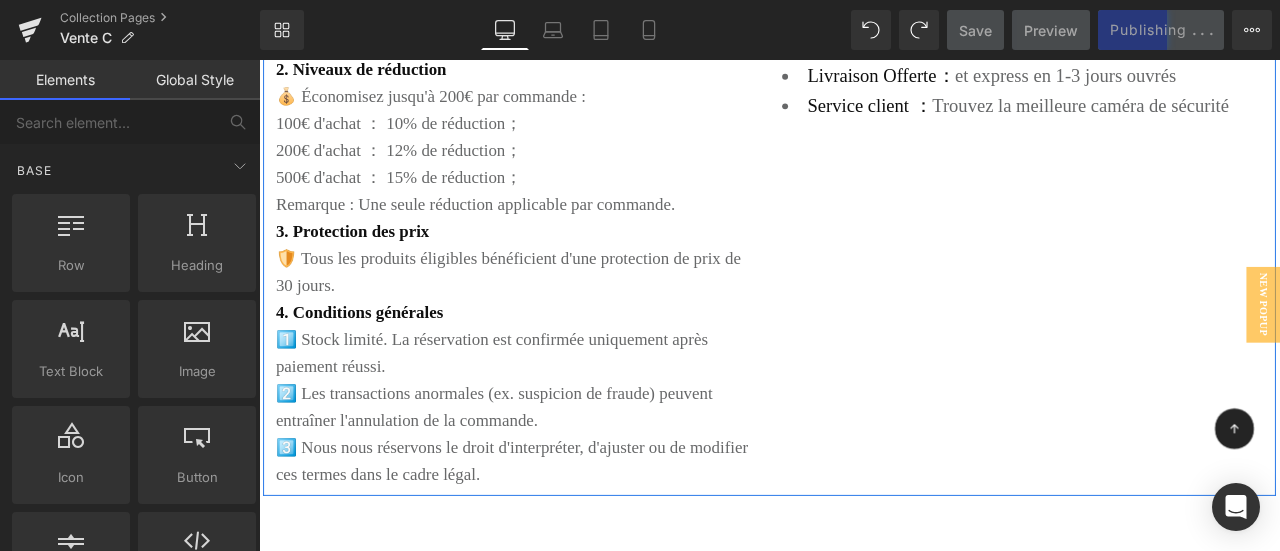scroll, scrollTop: 3900, scrollLeft: 0, axis: vertical 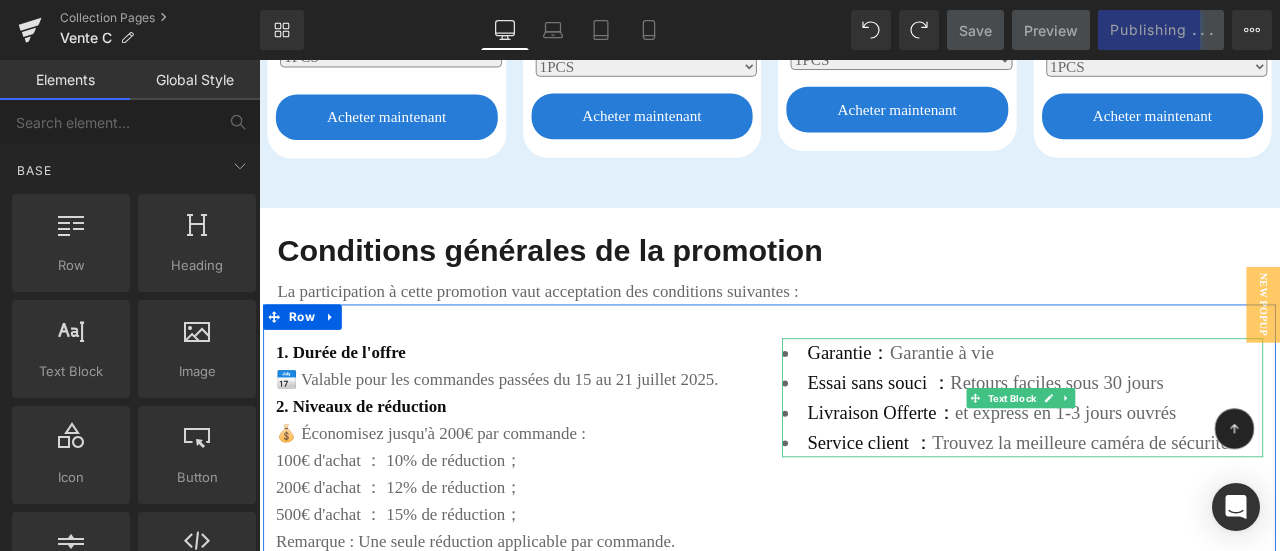 click on "Livraison Offerte： et express en 1-3 jours ouvrés" at bounding box center [1164, 478] 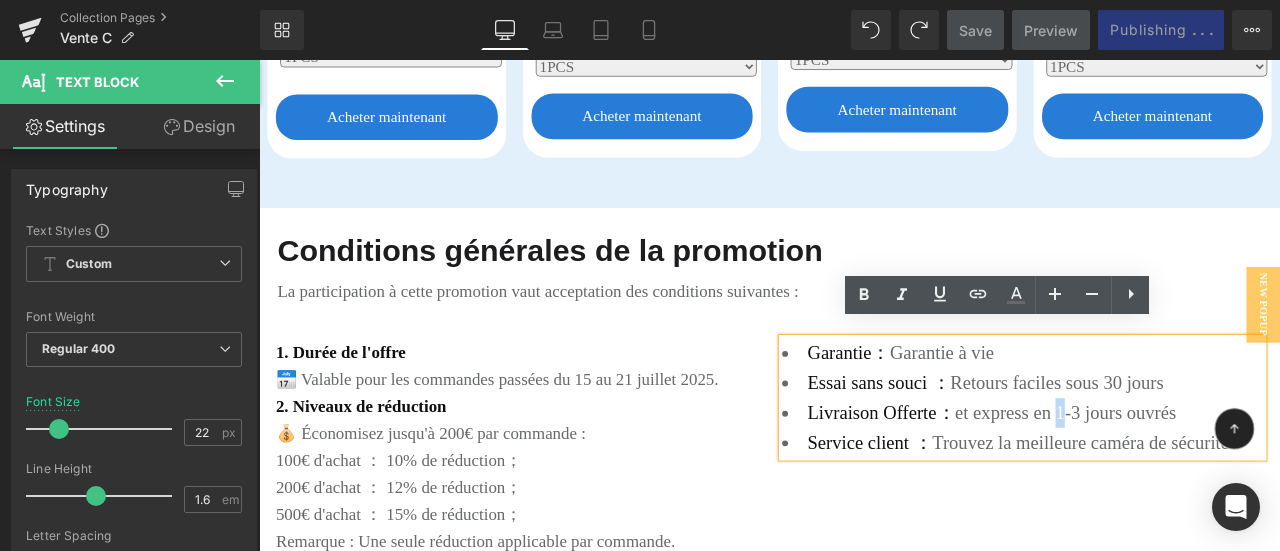 drag, startPoint x: 1192, startPoint y: 460, endPoint x: 1205, endPoint y: 463, distance: 13.341664 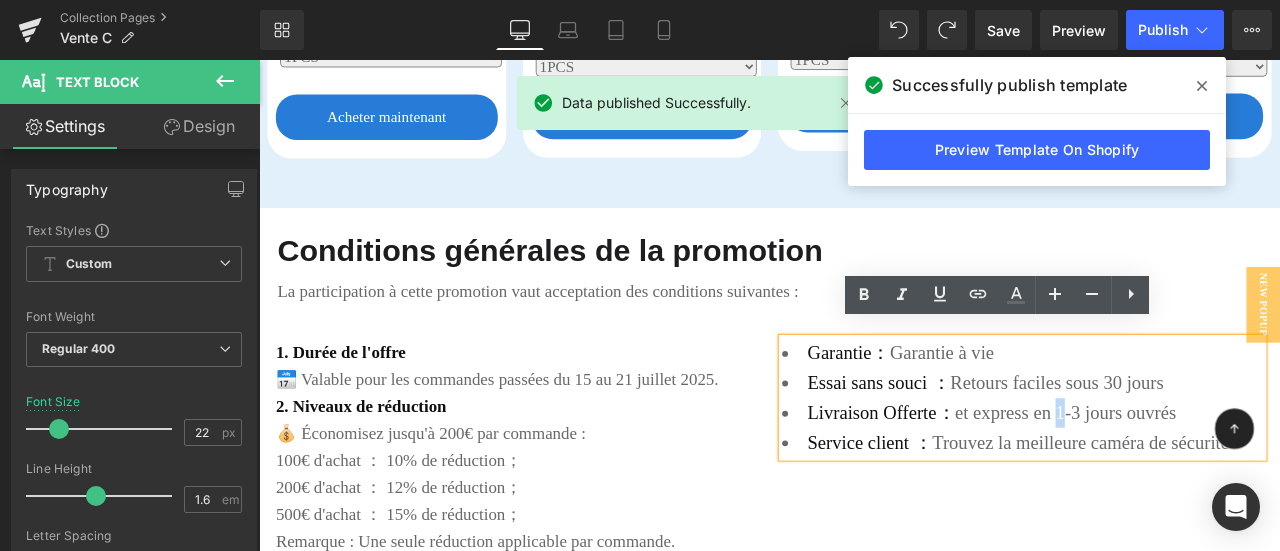 type 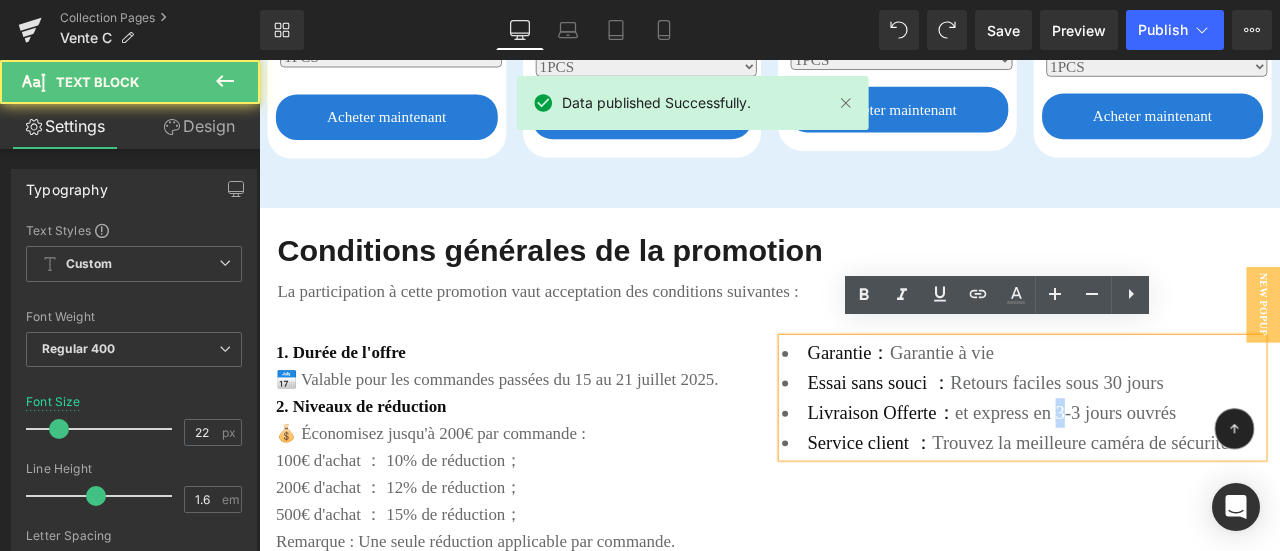 drag, startPoint x: 1193, startPoint y: 461, endPoint x: 1204, endPoint y: 463, distance: 11.18034 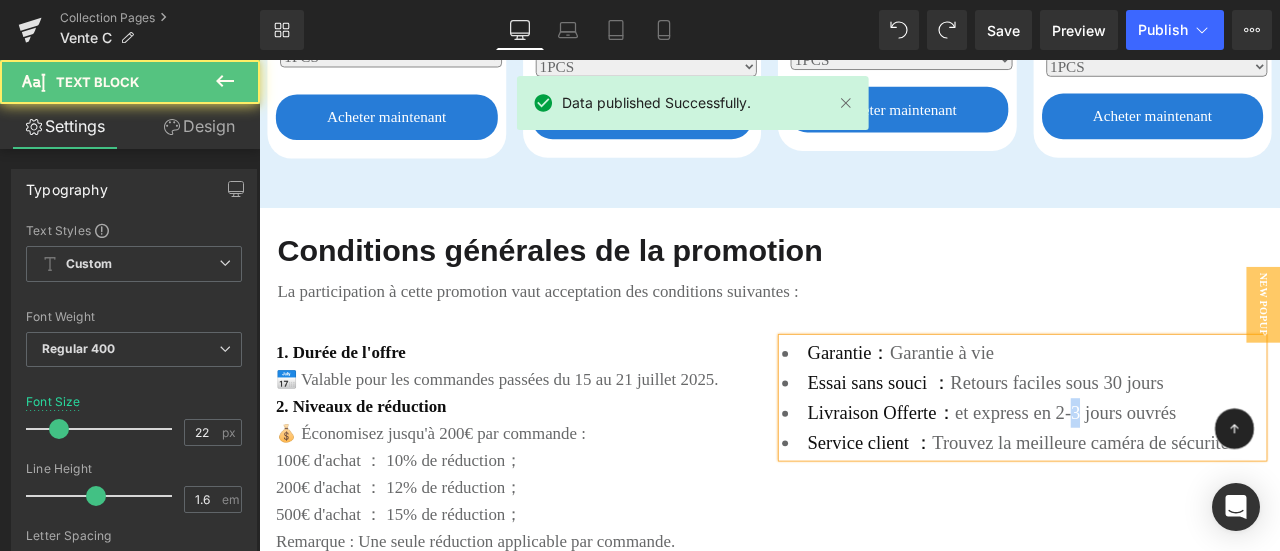 click on "Livraison Offerte： et express en 2-3 jours ouvrés" at bounding box center (1164, 478) 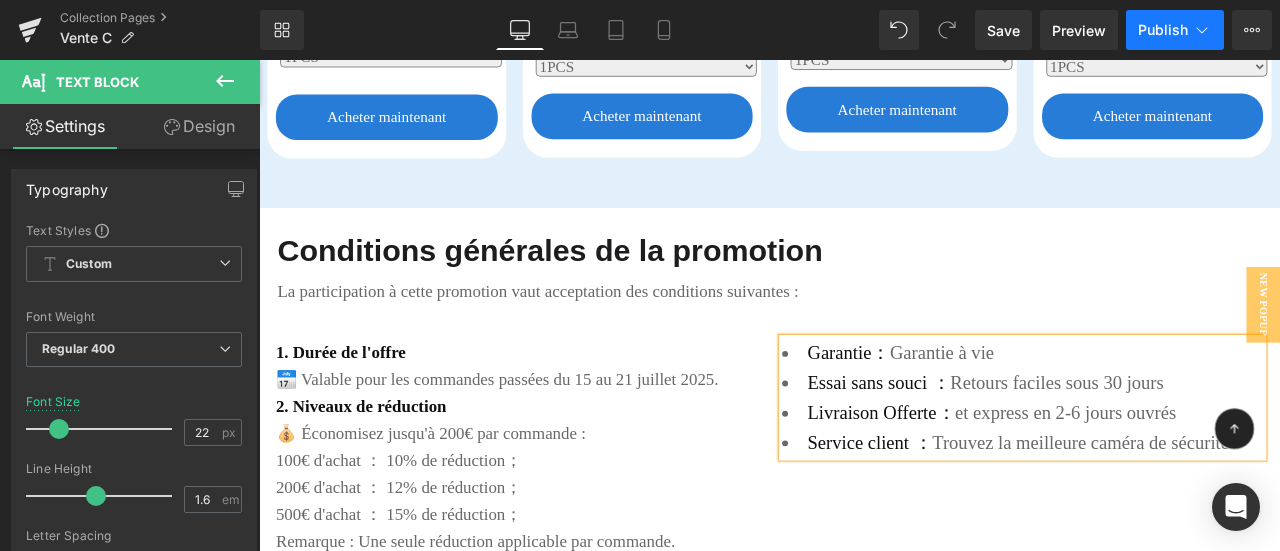 click on "Publish" at bounding box center (1163, 30) 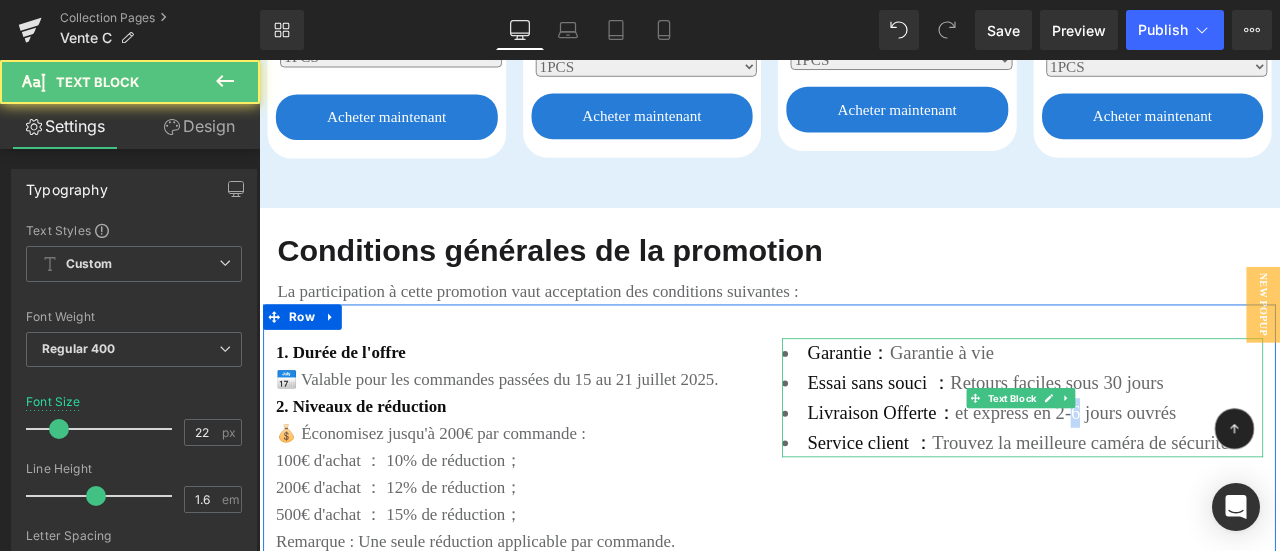 drag, startPoint x: 1212, startPoint y: 464, endPoint x: 1373, endPoint y: 357, distance: 193.31322 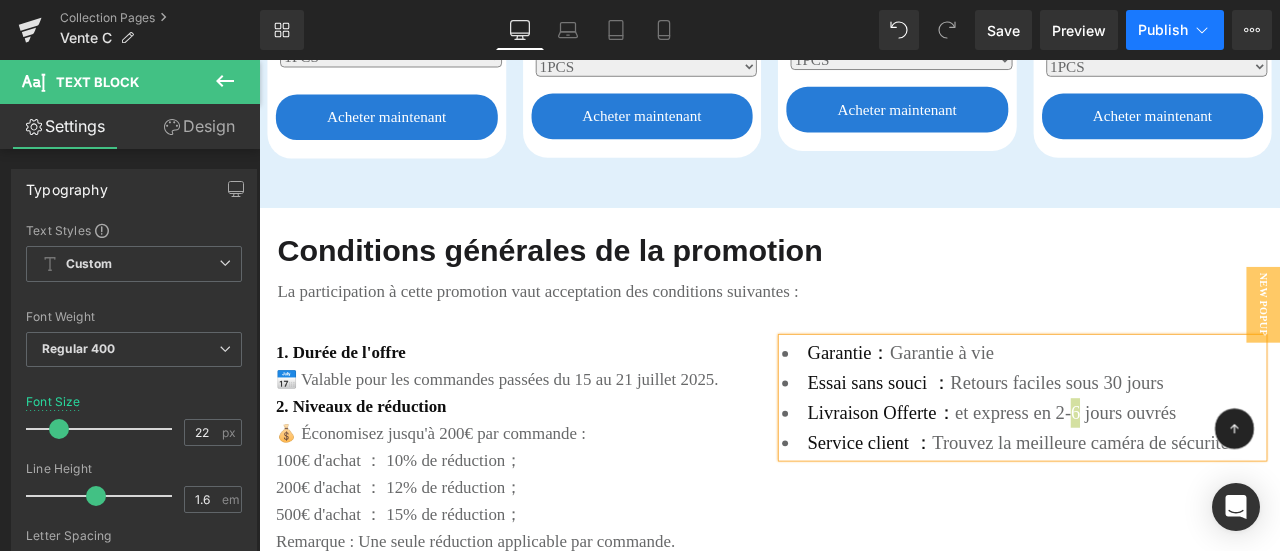 click on "Publish" at bounding box center [1163, 30] 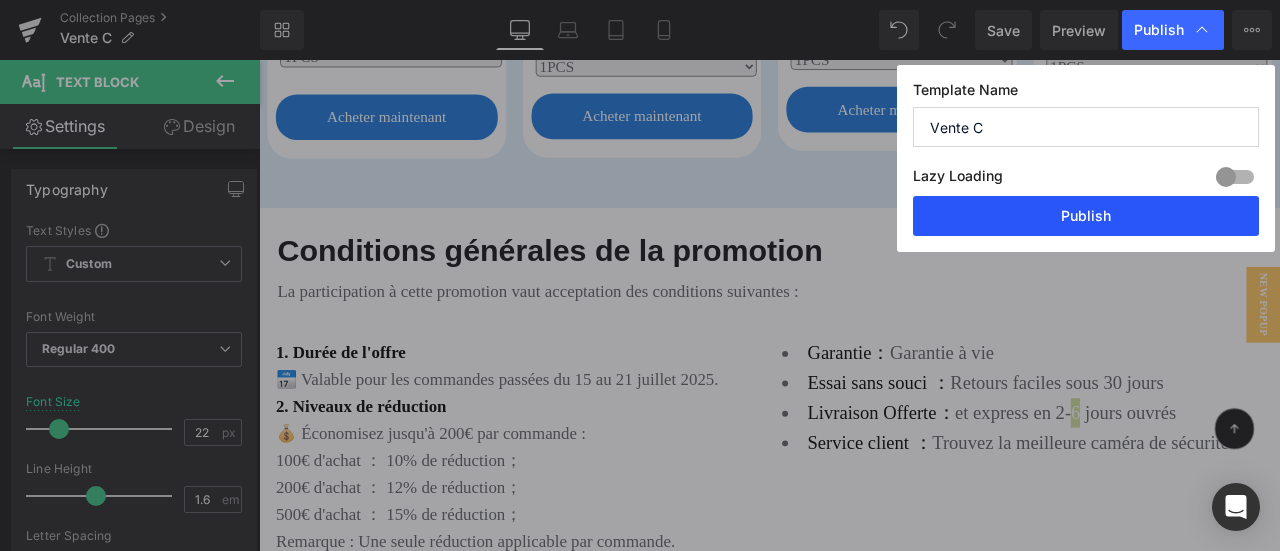 click on "Publish" at bounding box center [1086, 216] 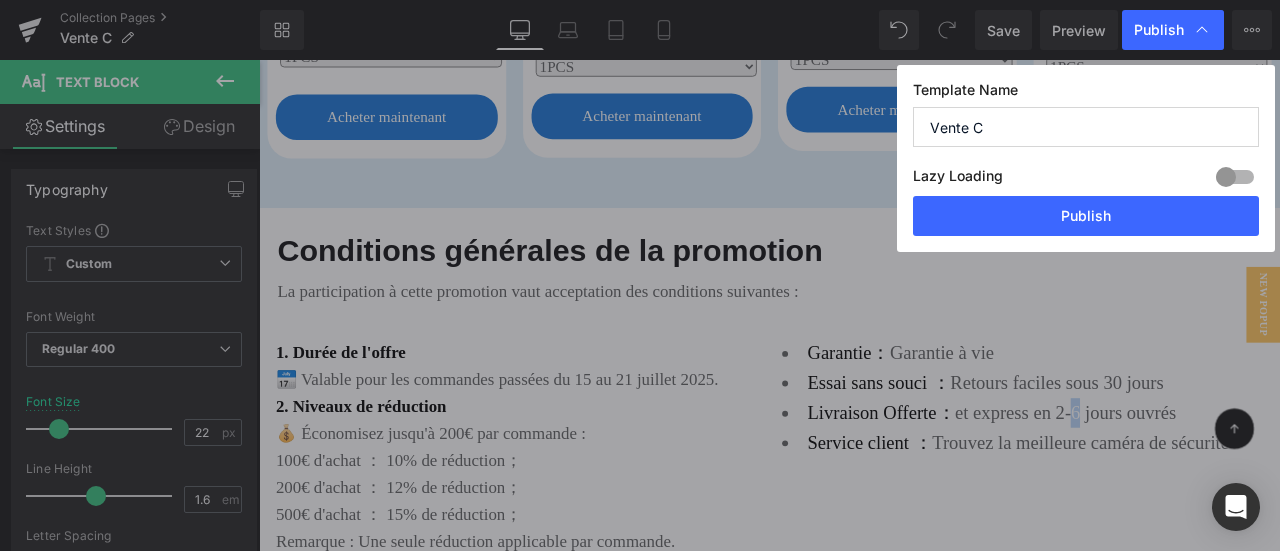 click on "1. Durée de l'offre 📅 Valable pour les commandes passées du 15 au 21 juillet 2025. 2. Niveaux de réduction 💰 Économisez jusqu'à 200€ par commande : 100€ d'achat ： 10% de réduction； 200€ d'achat ： 12% de réduction； 500€ d'achat ： 15% de réduction； Remarque : Une seule réduction applicable par commande. 3. Protection des prix 🛡️ Tous les produits éligibles bénéficient d'une protection de prix de 30 jours. 4. Conditions générales 1️⃣ Stock limité. La réservation est confirmée uniquement après paiement réussi. 2️⃣ Les transactions anormales (ex. suspicion de fraude) peuvent entraîner l'annulation de la commande. 3️⃣ Nous nous réservons le droit d'interpréter, d'ajuster ou de modifier ces termes dans le cadre légal. Text Block         Garantie： Garantie à vie Essai sans souci ： Retours faciles sous 30 jours Livraison Offerte： et express en 2-6 jours ouvrés Service client ： Trouvez la meilleure caméra de sécurité Text Block         Row" at bounding box center (864, 663) 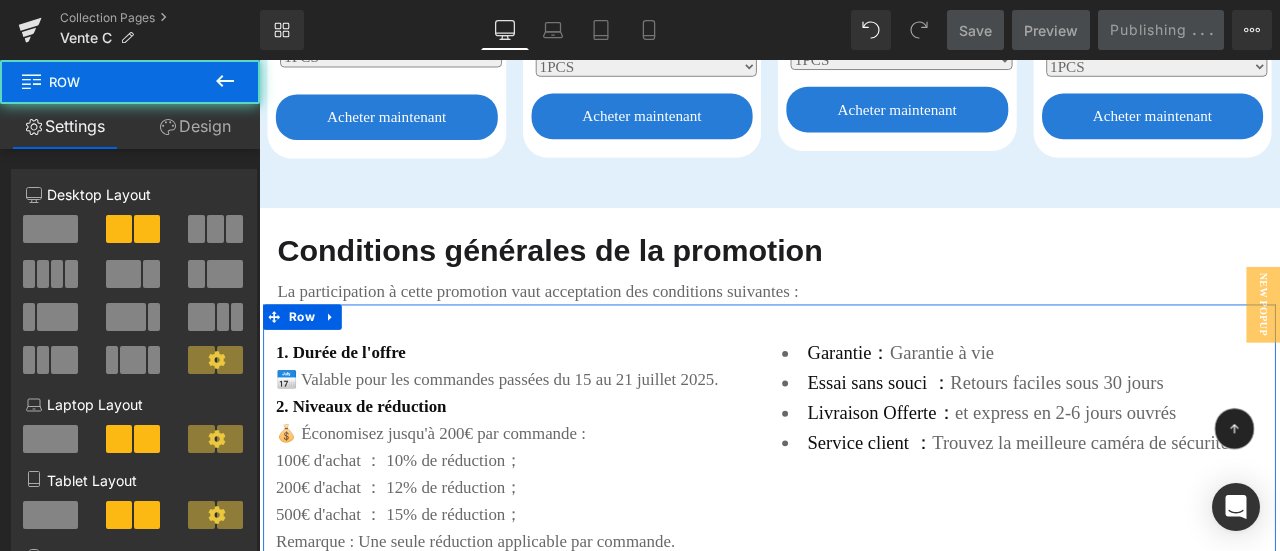 click on "Livraison Offerte：" at bounding box center (996, 478) 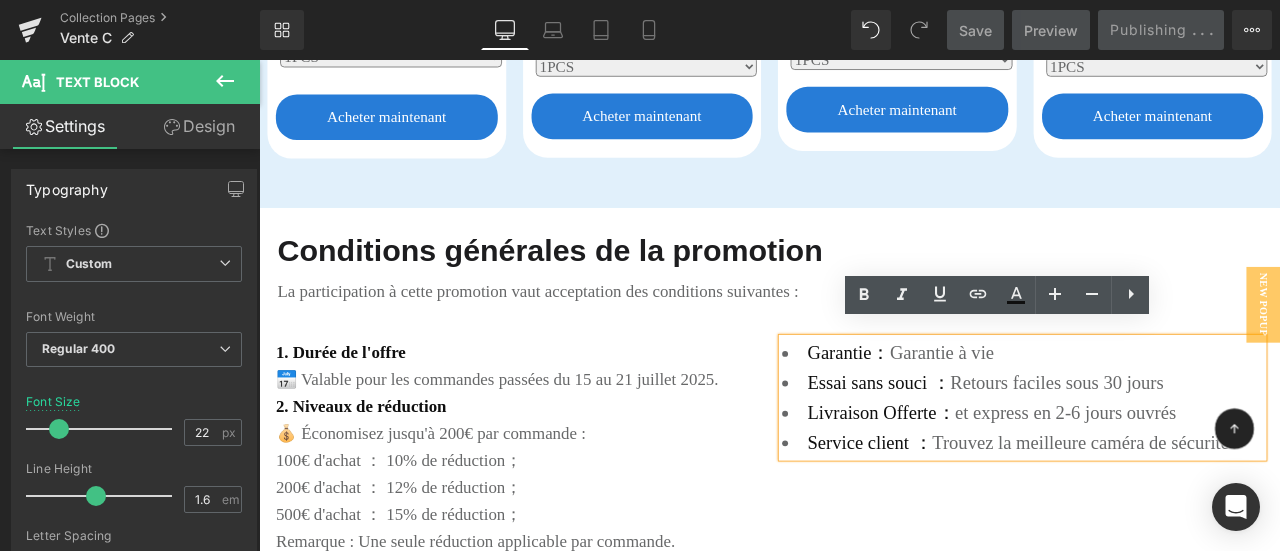 click on "1. Durée de l'offre 📅 Valable pour les commandes passées du 15 au 21 juillet 2025. 2. Niveaux de réduction 💰 Économisez jusqu'à 200€ par commande : 100€ d'achat ： 10% de réduction； 200€ d'achat ： 12% de réduction； 500€ d'achat ： 15% de réduction； Remarque : Une seule réduction applicable par commande. 3. Protection des prix 🛡️ Tous les produits éligibles bénéficient d'une protection de prix de 30 jours. 4. Conditions générales 1️⃣ Stock limité. La réservation est confirmée uniquement après paiement réussi. 2️⃣ Les transactions anormales (ex. suspicion de fraude) peuvent entraîner l'annulation de la commande. 3️⃣ Nous nous réservons le droit d'interpréter, d'ajuster ou de modifier ces termes dans le cadre légal. Text Block         Garantie： Garantie à vie Essai sans souci ： Retours faciles sous 30 jours Livraison Offerte： et express en 2-6 jours ouvrés Service client ： Trouvez la meilleure caméra de sécurité Text Block         Row" at bounding box center [864, 663] 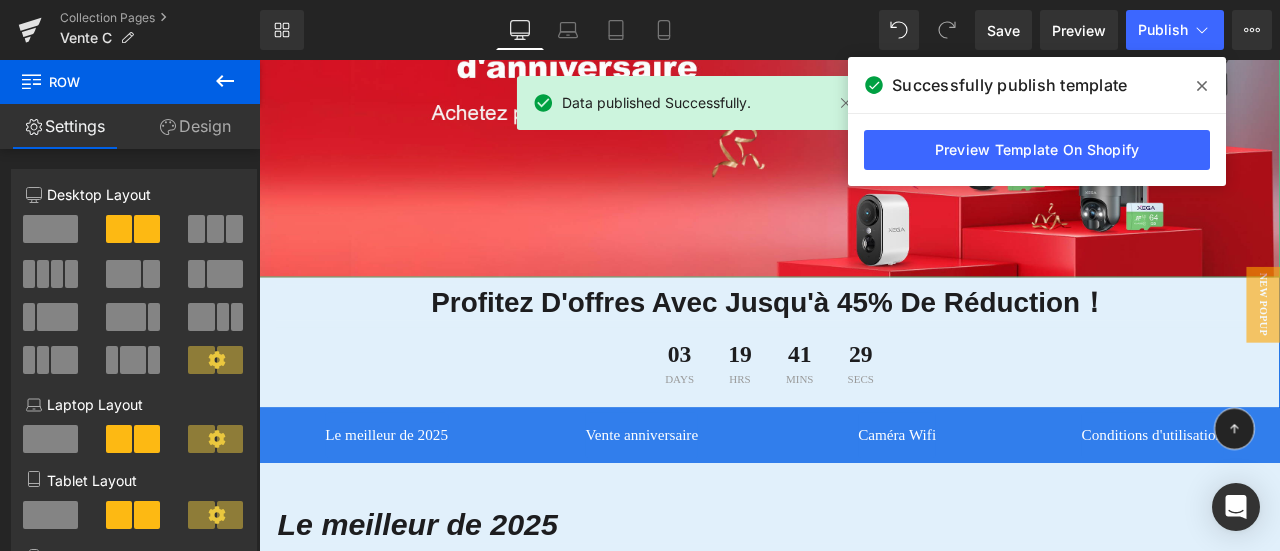 scroll, scrollTop: 400, scrollLeft: 0, axis: vertical 